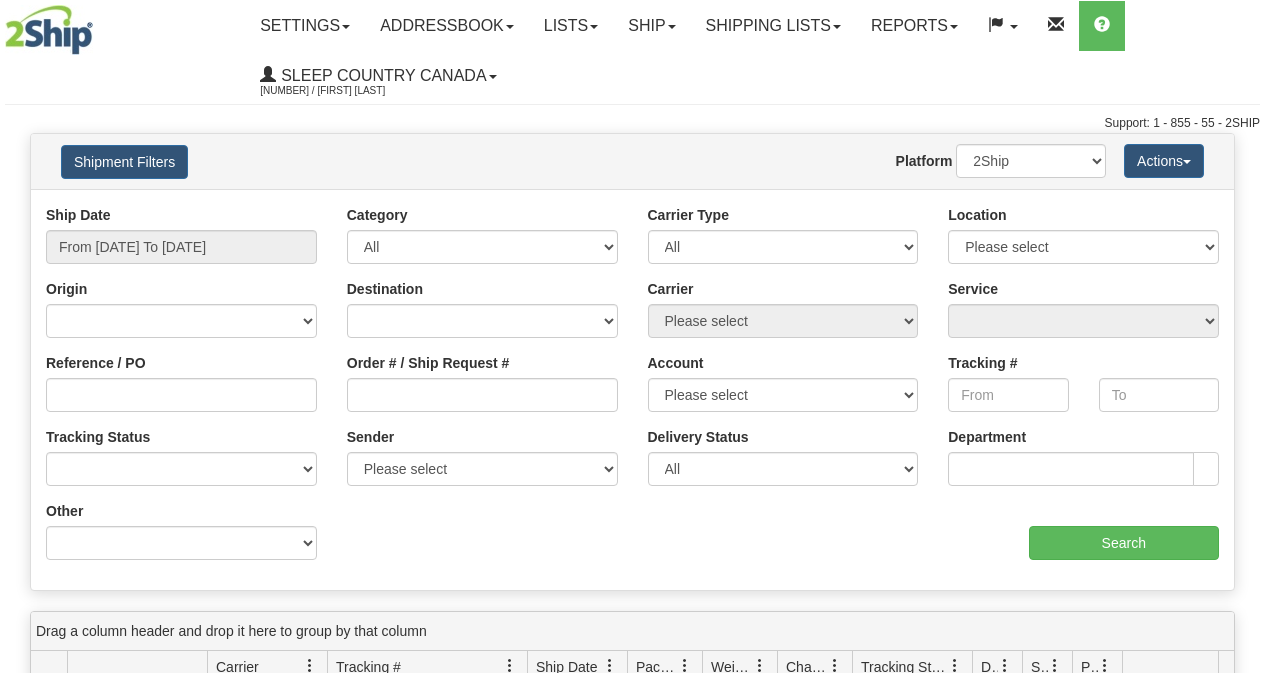 scroll, scrollTop: 0, scrollLeft: 0, axis: both 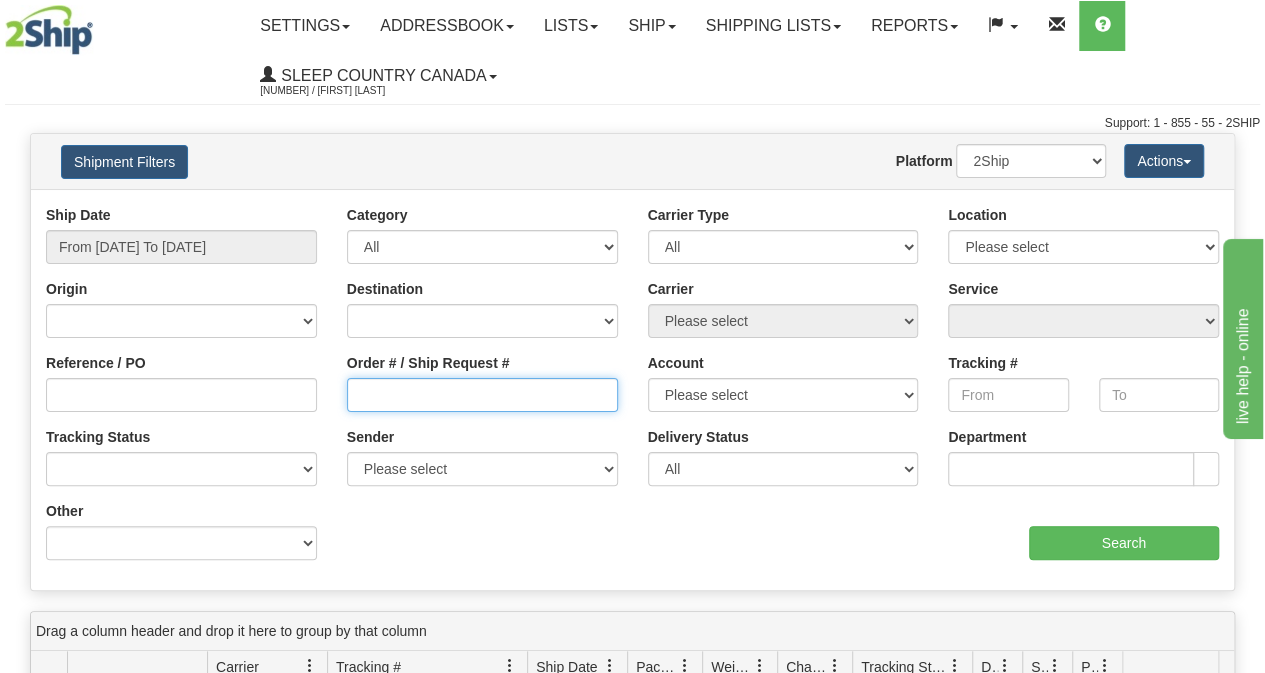 click on "Order # / Ship Request #" at bounding box center [482, 395] 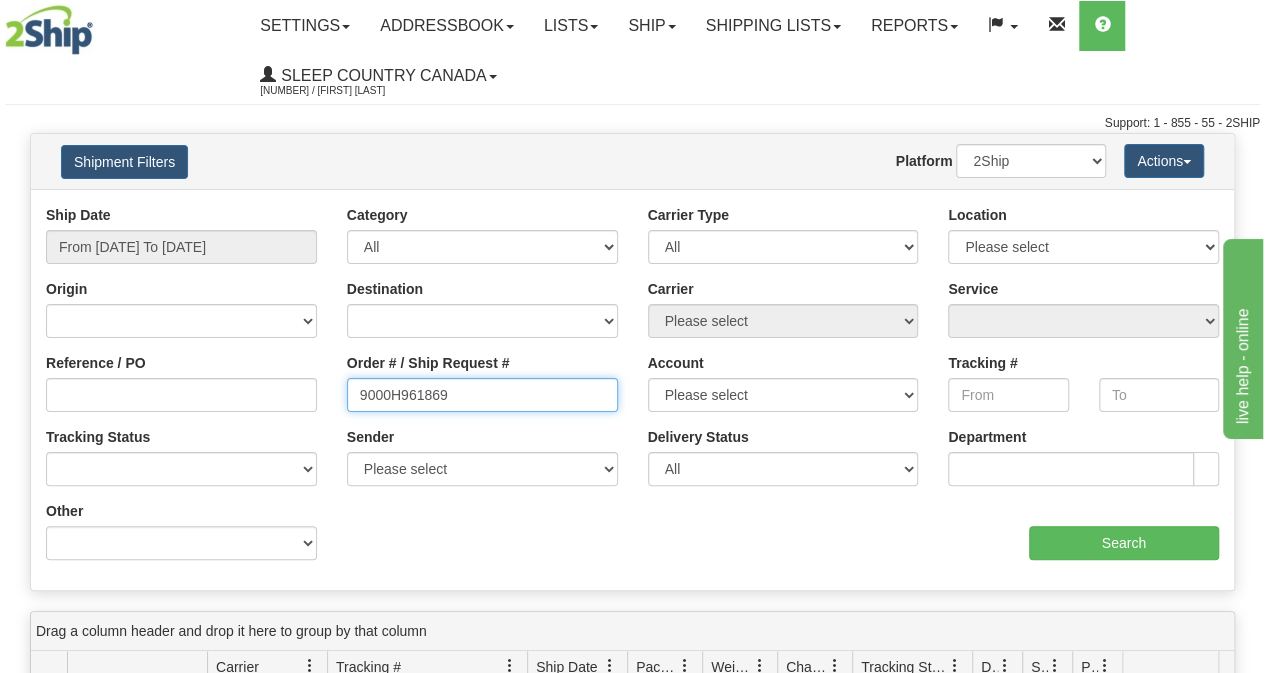 type on "9000H961869" 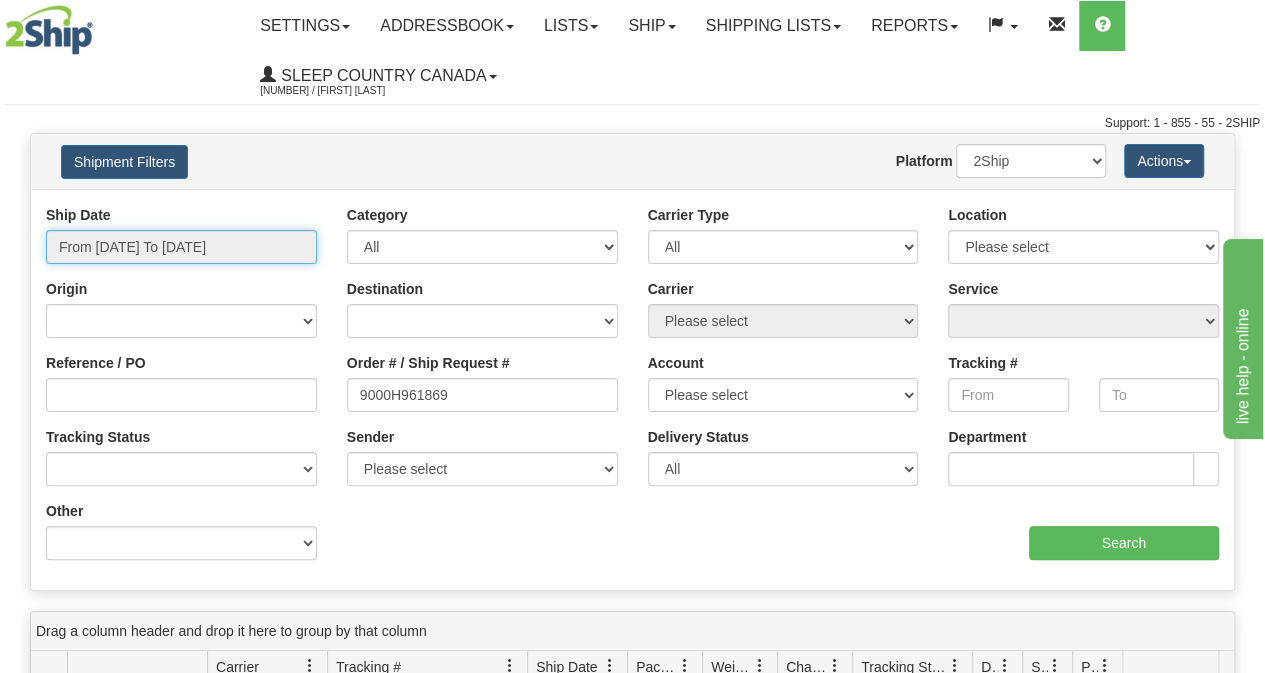 click on "From [DATE] To [DATE]" at bounding box center (181, 247) 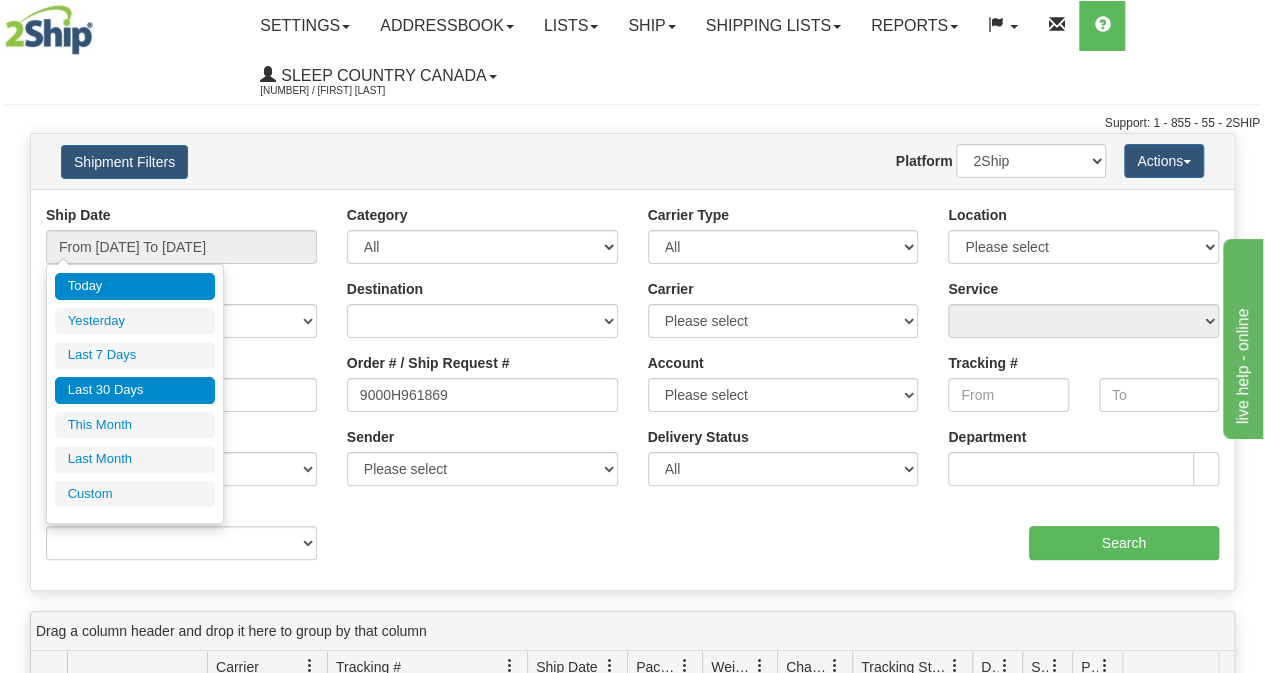 click on "Last 30 Days" at bounding box center [135, 390] 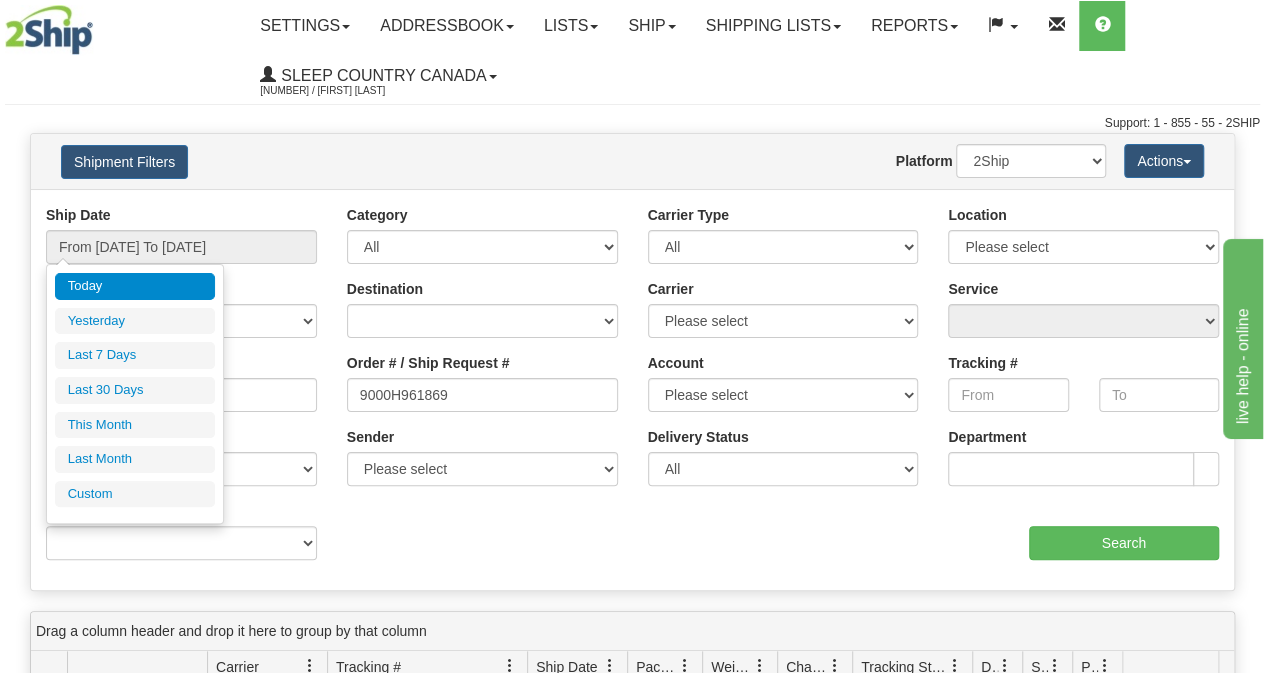 type on "From 07/10/2025 To 08/08/2025" 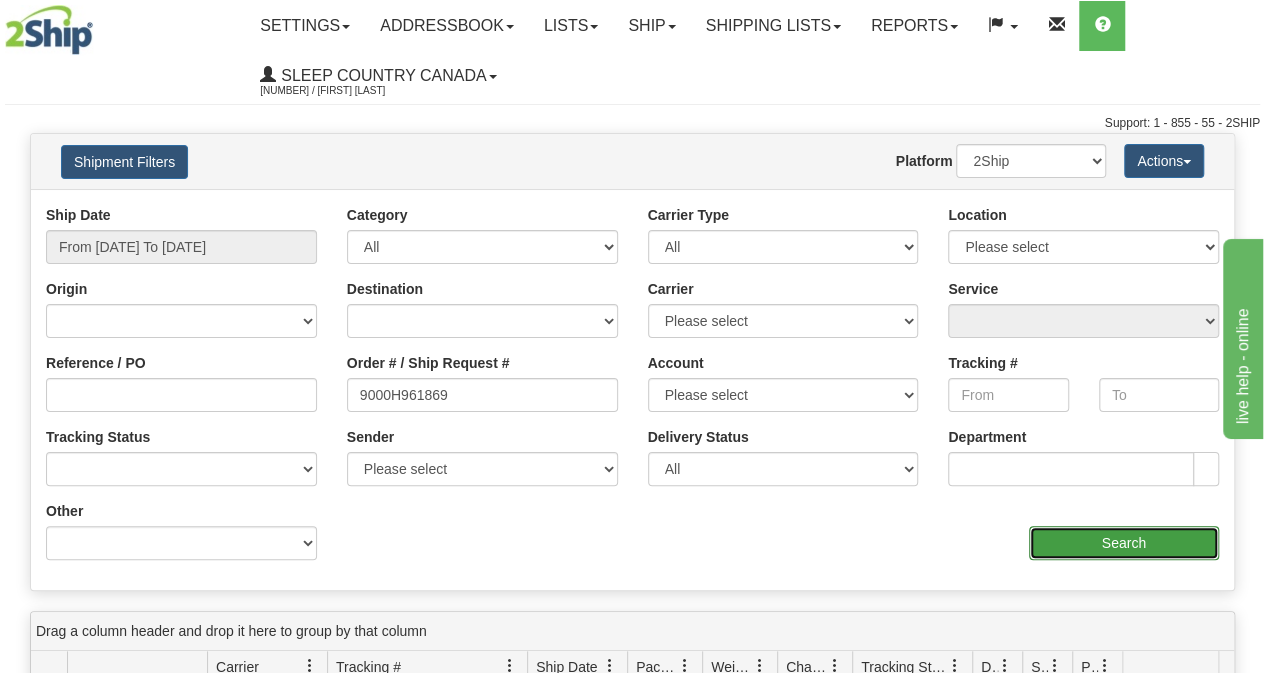 click on "Search" at bounding box center [1124, 543] 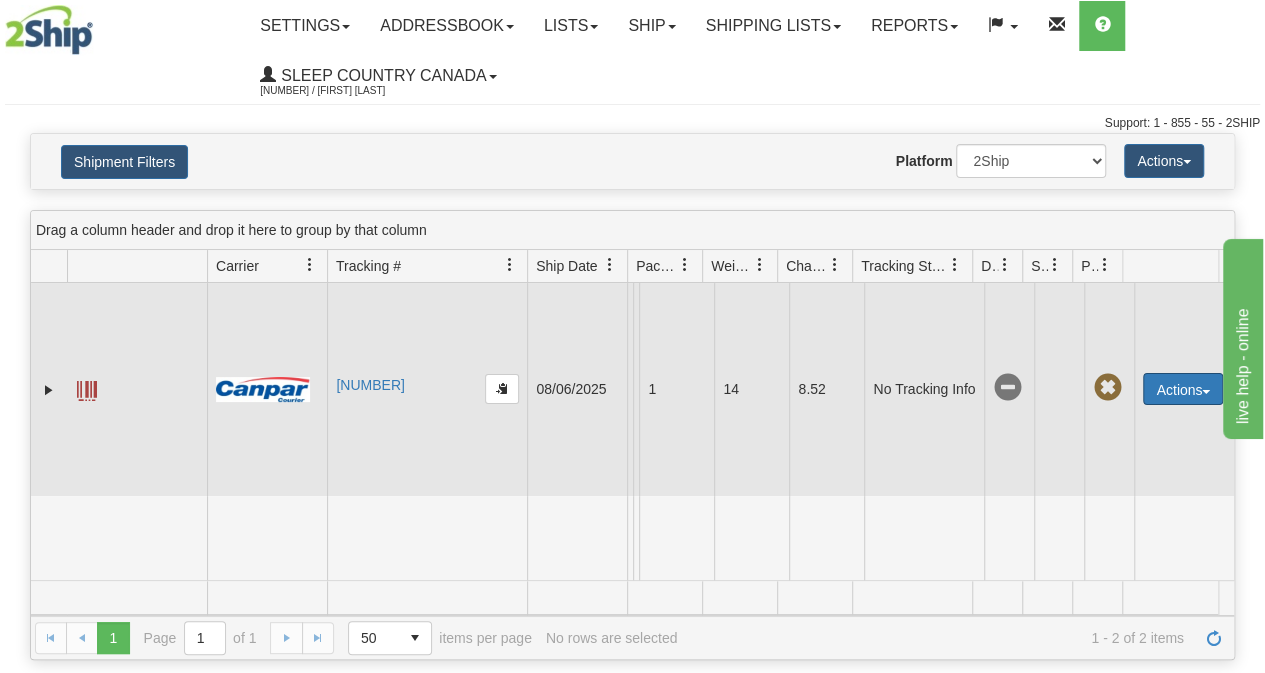 click on "Actions" at bounding box center (1183, 389) 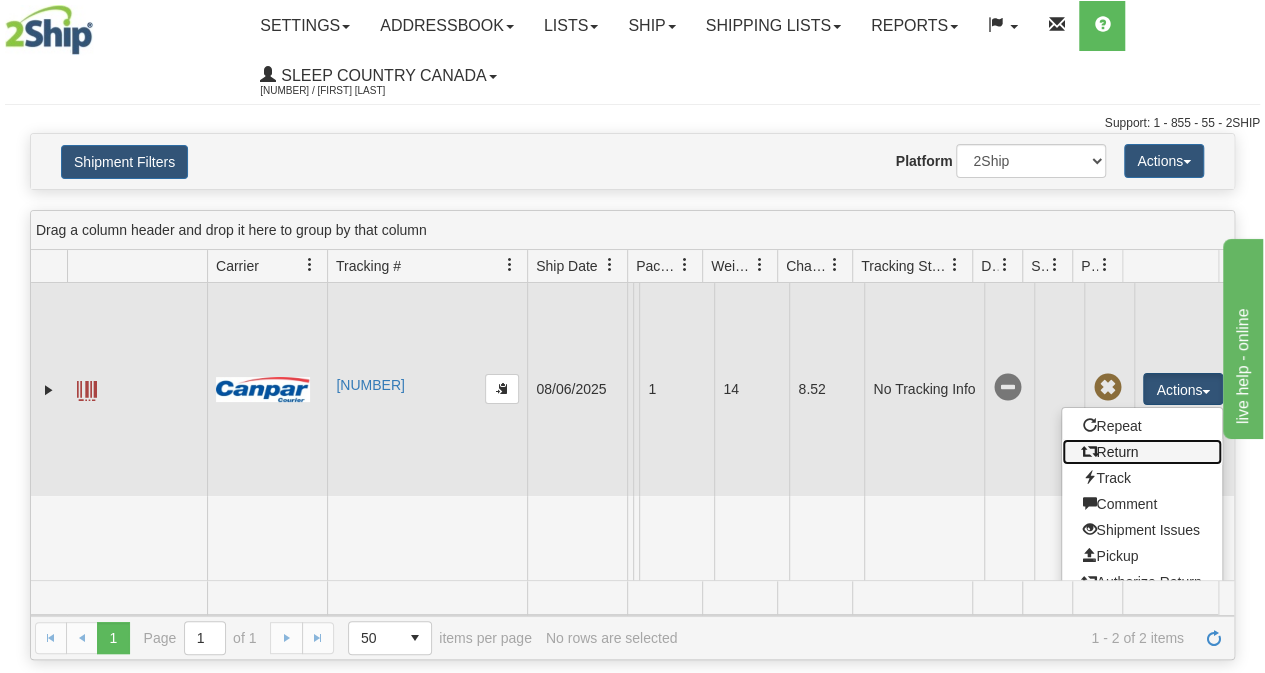 click on "Return" at bounding box center (1142, 452) 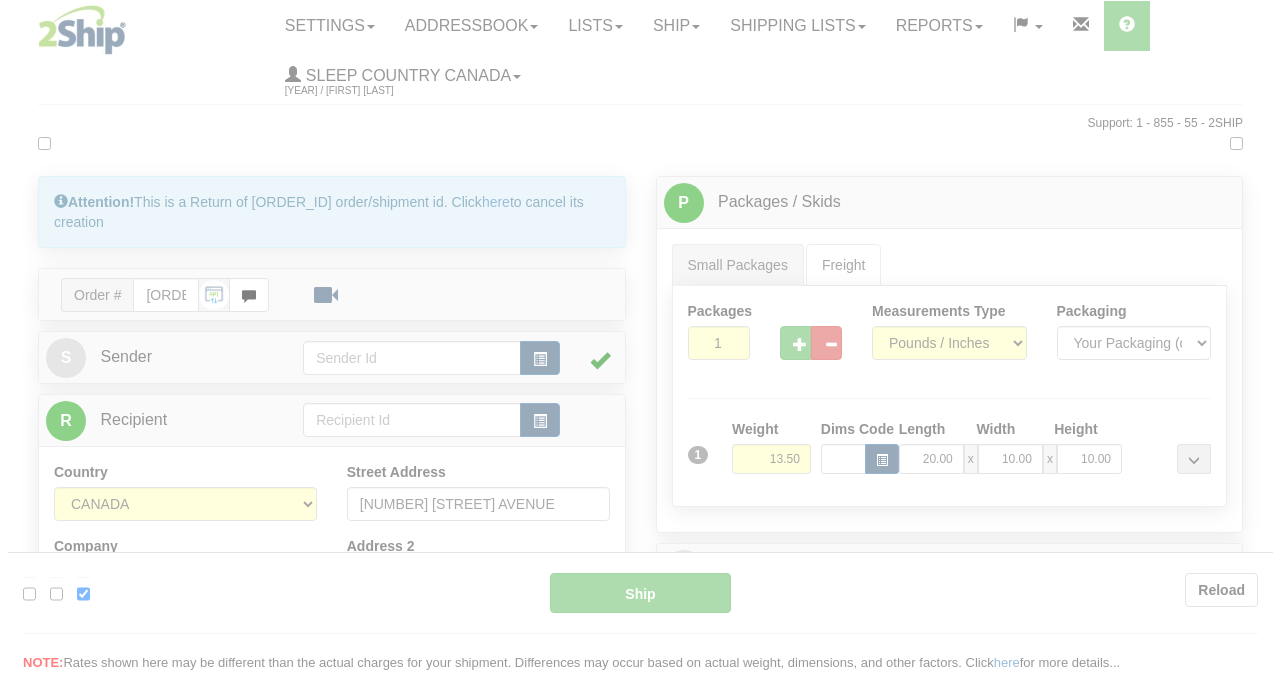 scroll, scrollTop: 0, scrollLeft: 0, axis: both 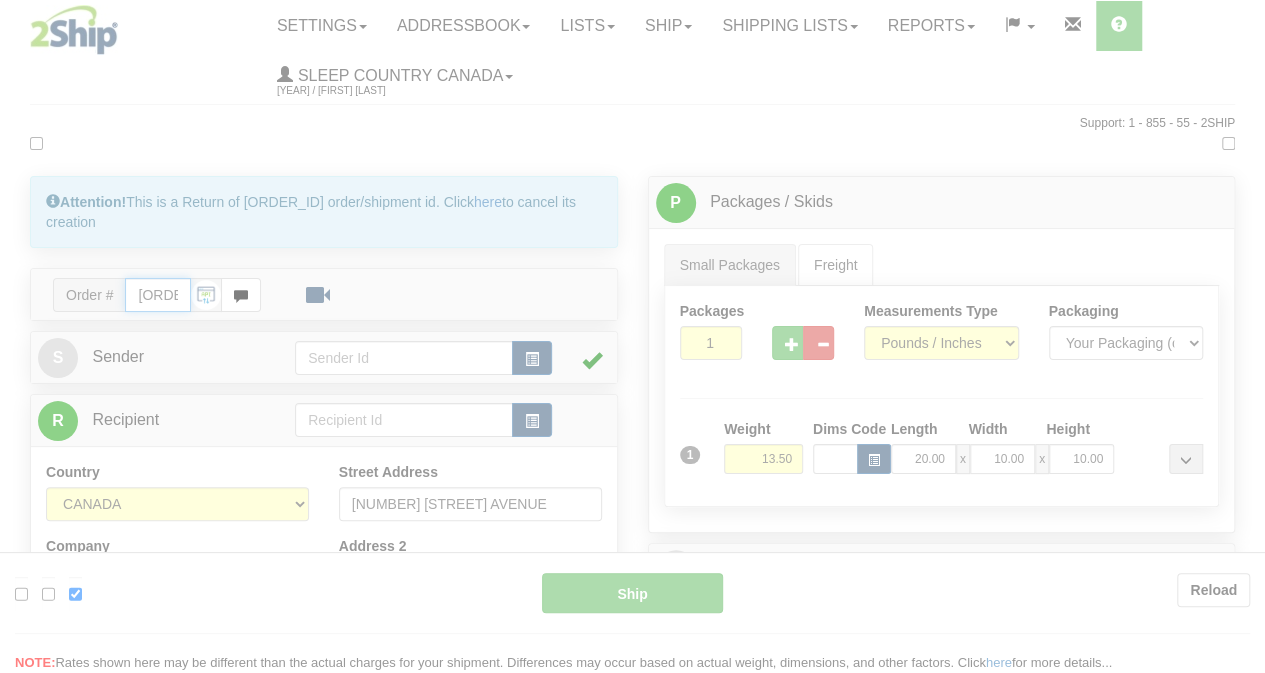 type on "1" 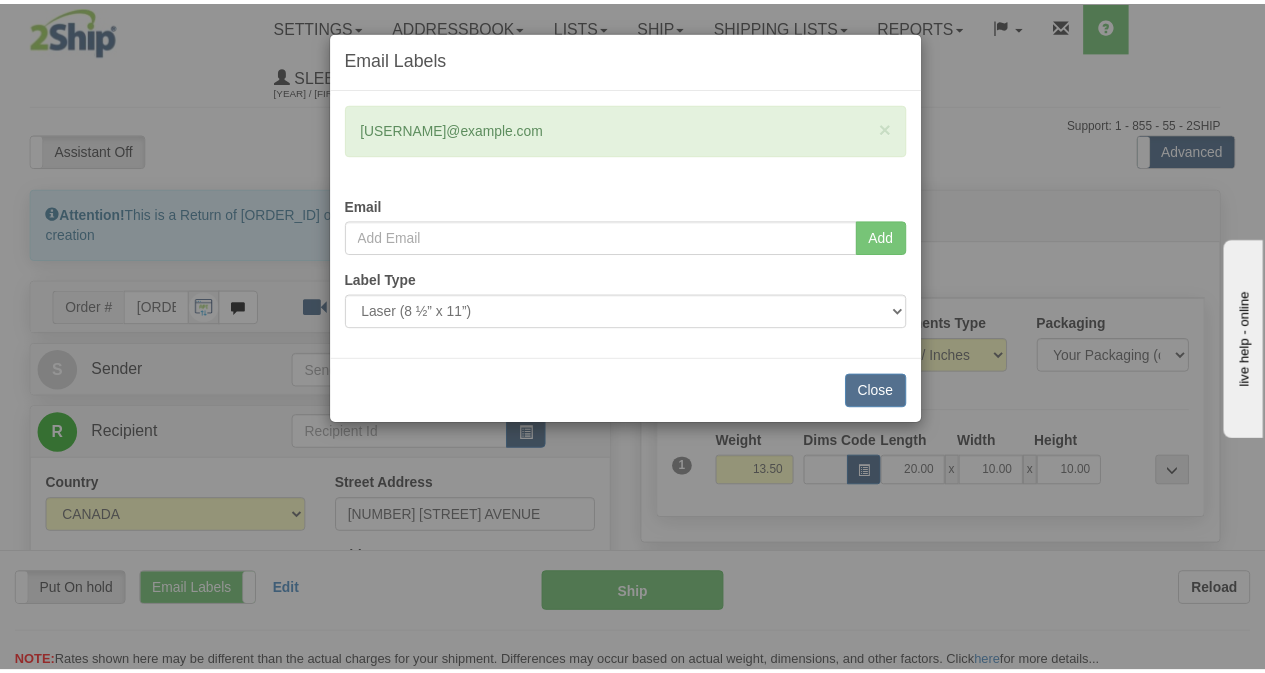 scroll, scrollTop: 0, scrollLeft: 0, axis: both 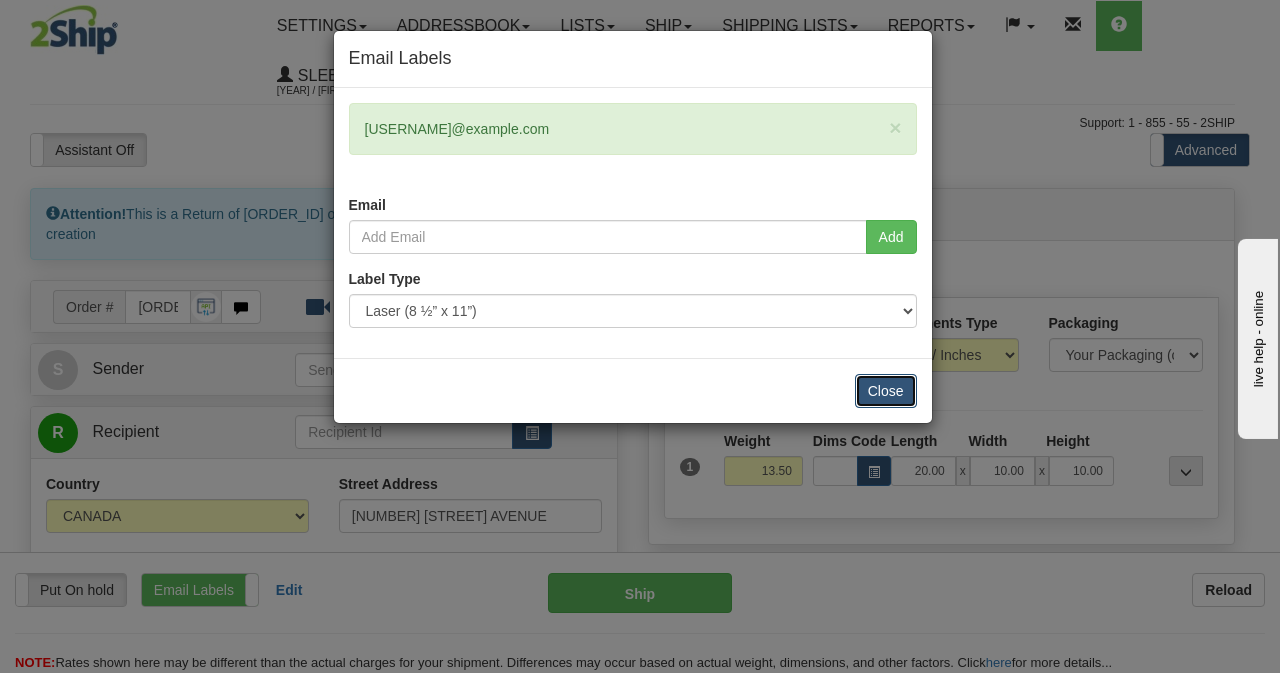 click on "Close" at bounding box center [886, 391] 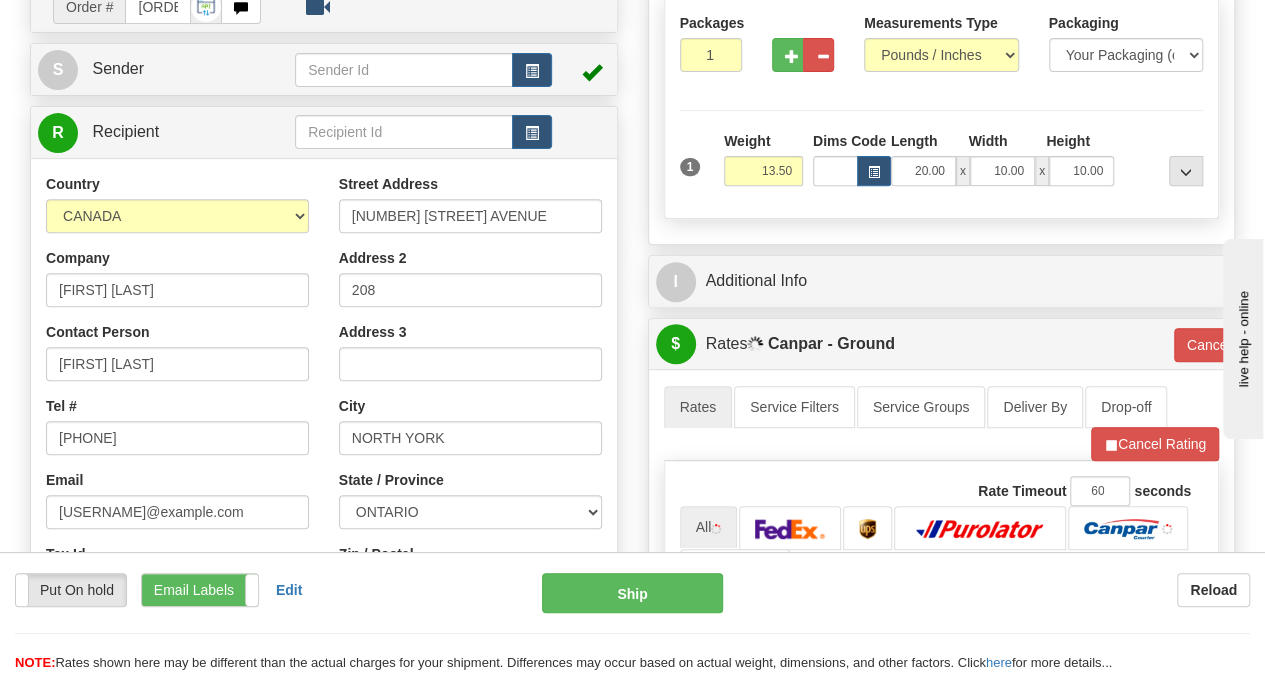 scroll, scrollTop: 600, scrollLeft: 0, axis: vertical 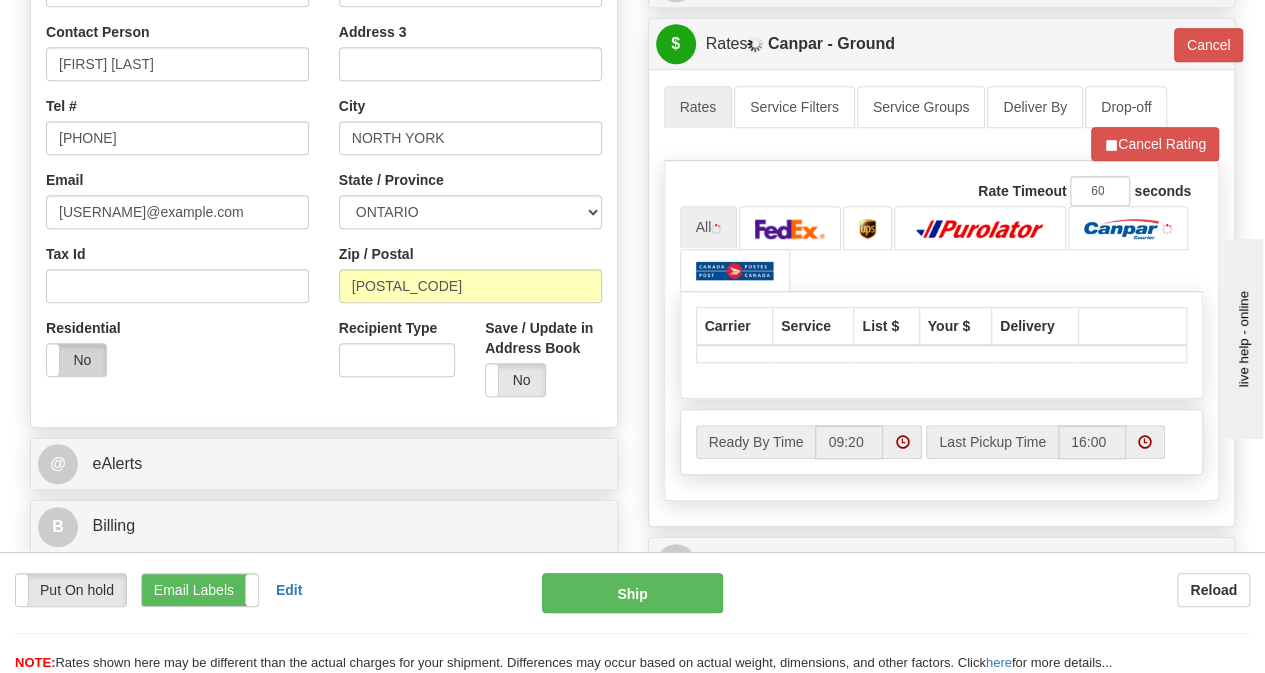 click on "No" at bounding box center (76, 360) 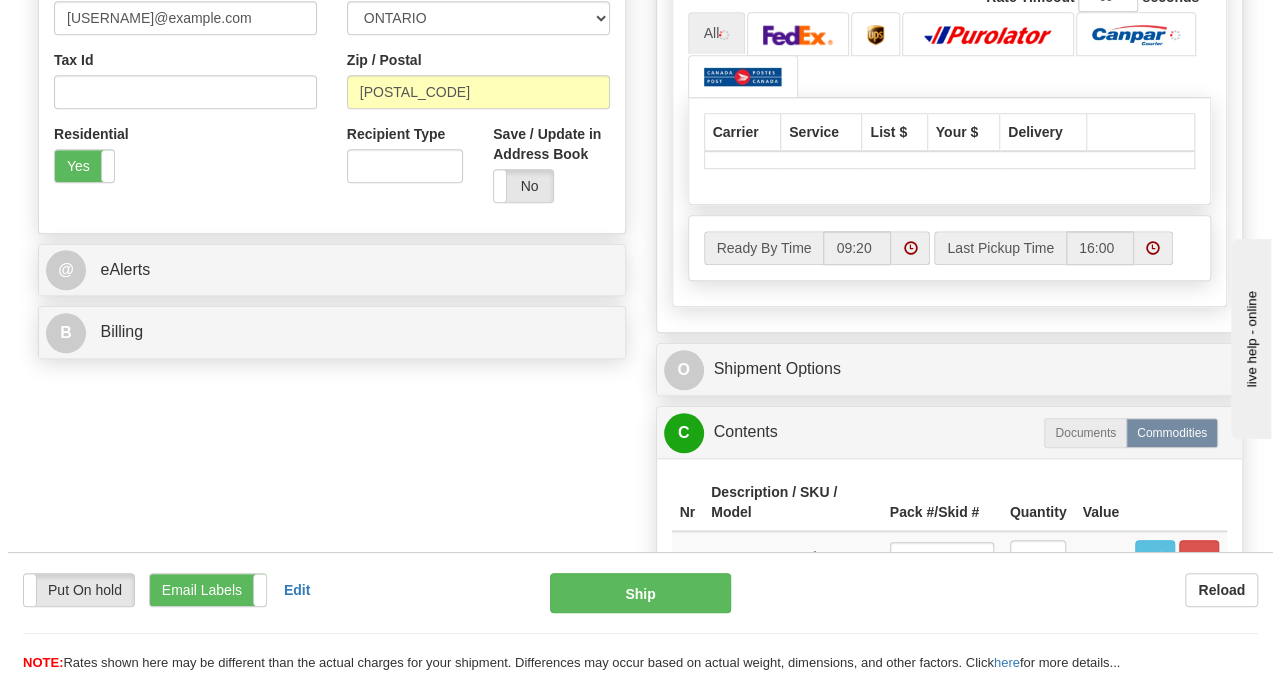 scroll, scrollTop: 800, scrollLeft: 0, axis: vertical 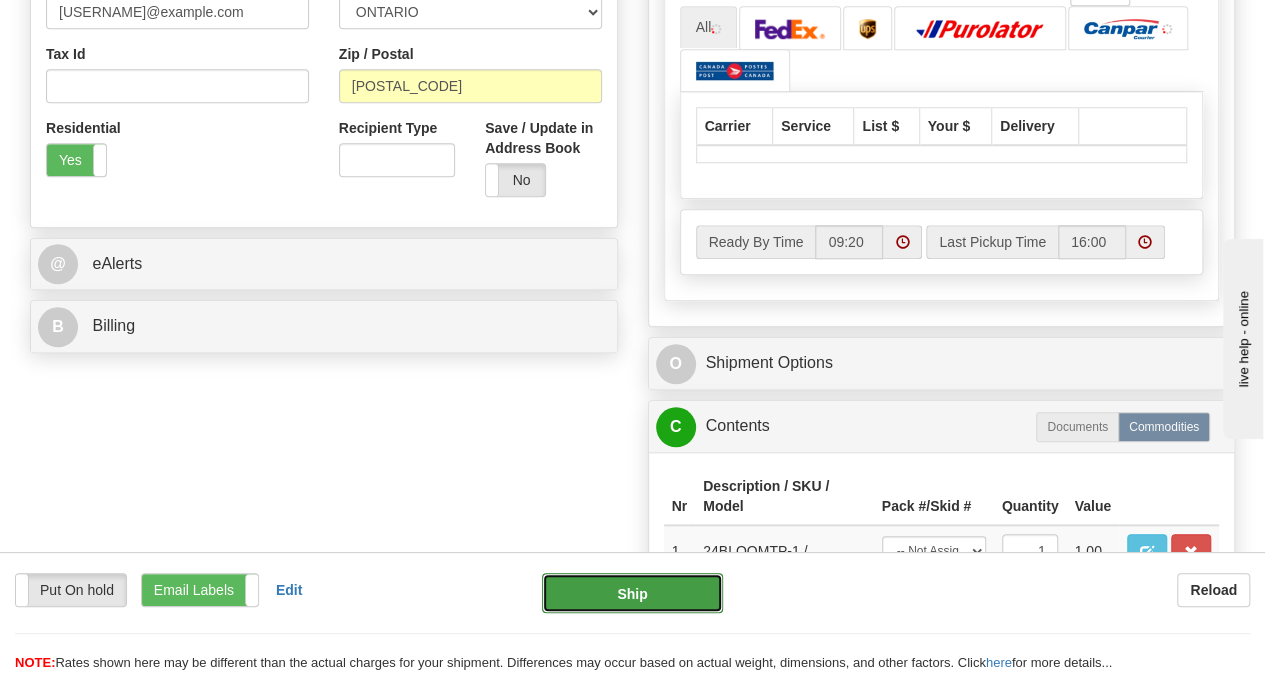 click on "Ship" at bounding box center (632, 593) 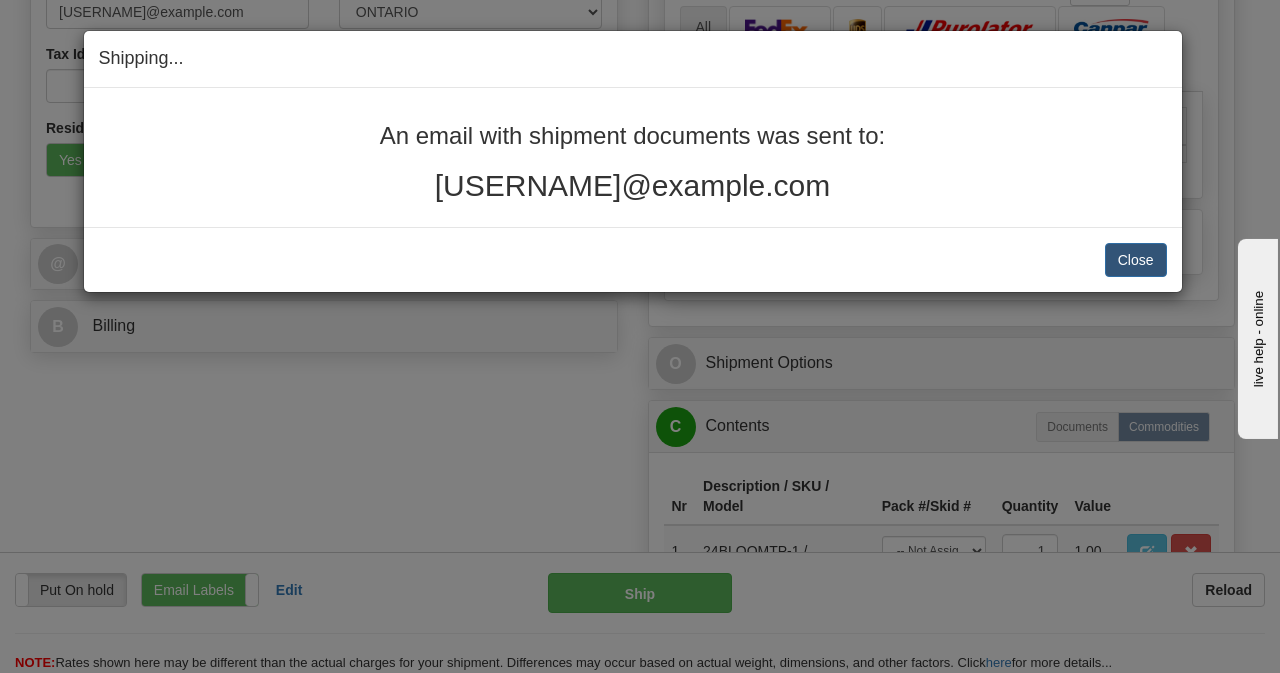 click on "Shipping... Your SHIPMENT will EXPIRE in
An email with shipment documents was sent to:
AllSupervisors-93@sleepcountry.ca
Close
Cancel
Cancel Shipment and Quit Pickup
Quit Pickup ONLY" at bounding box center [640, 336] 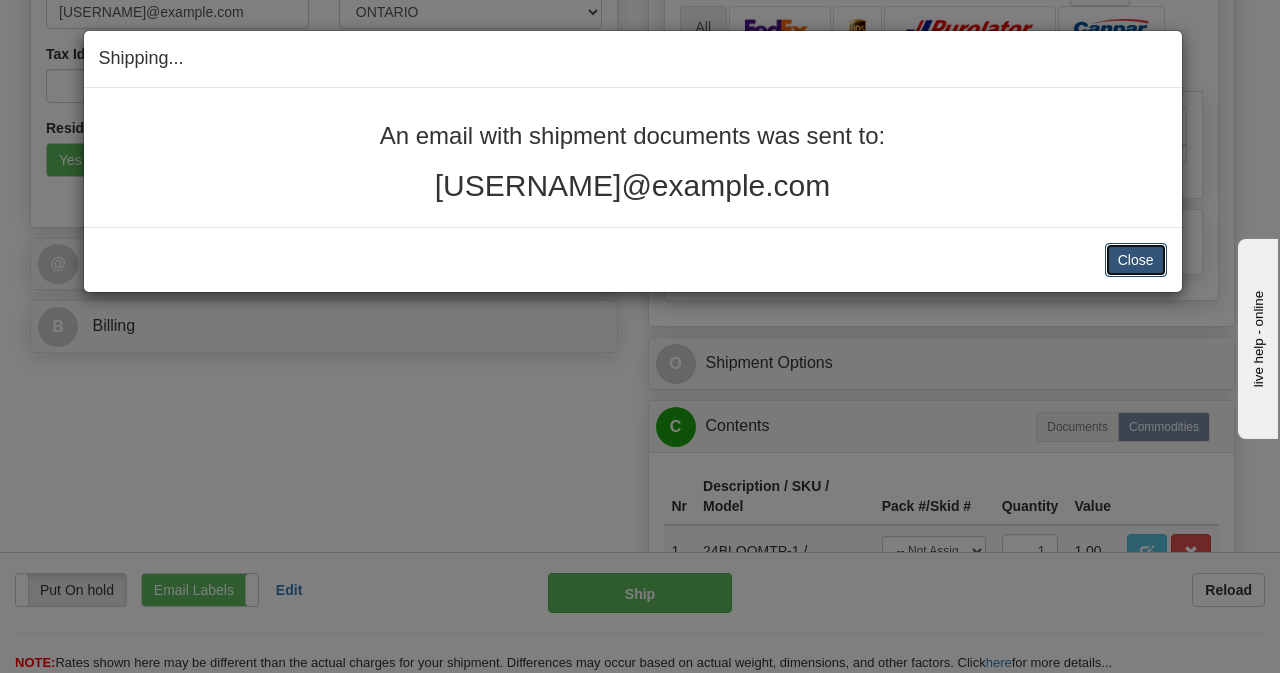 click on "Close" at bounding box center [1136, 260] 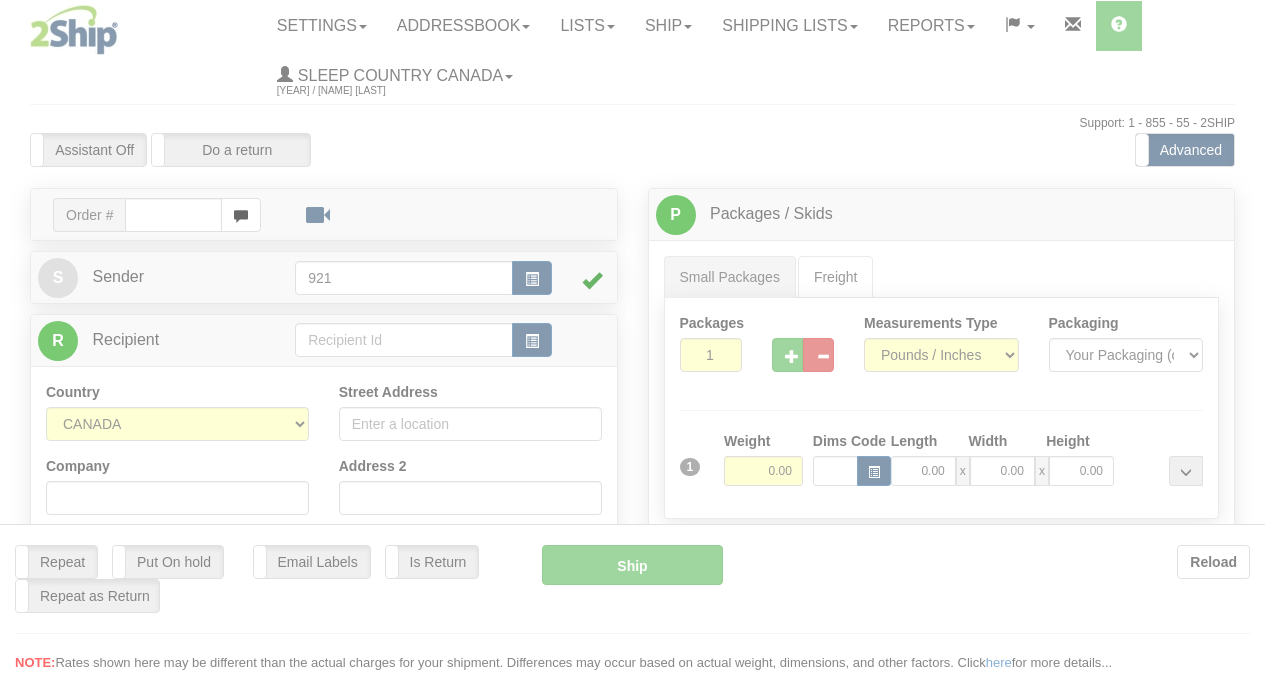 scroll, scrollTop: 0, scrollLeft: 0, axis: both 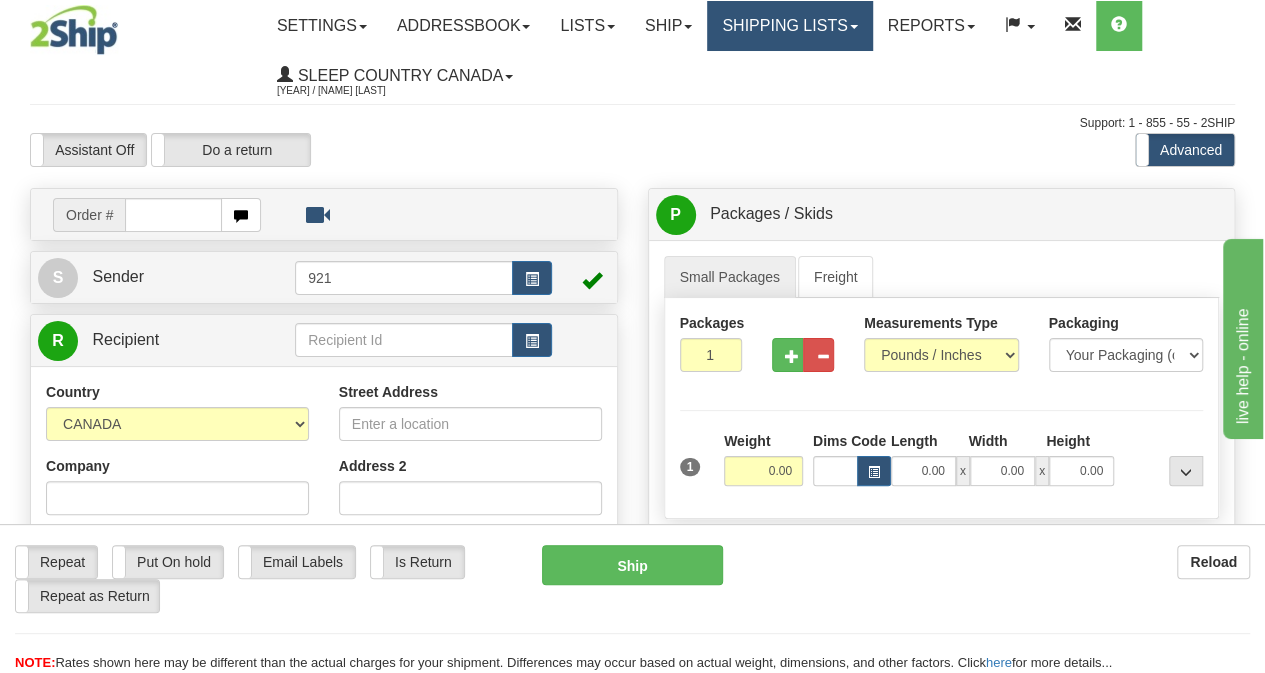 click on "Shipping lists" at bounding box center (789, 26) 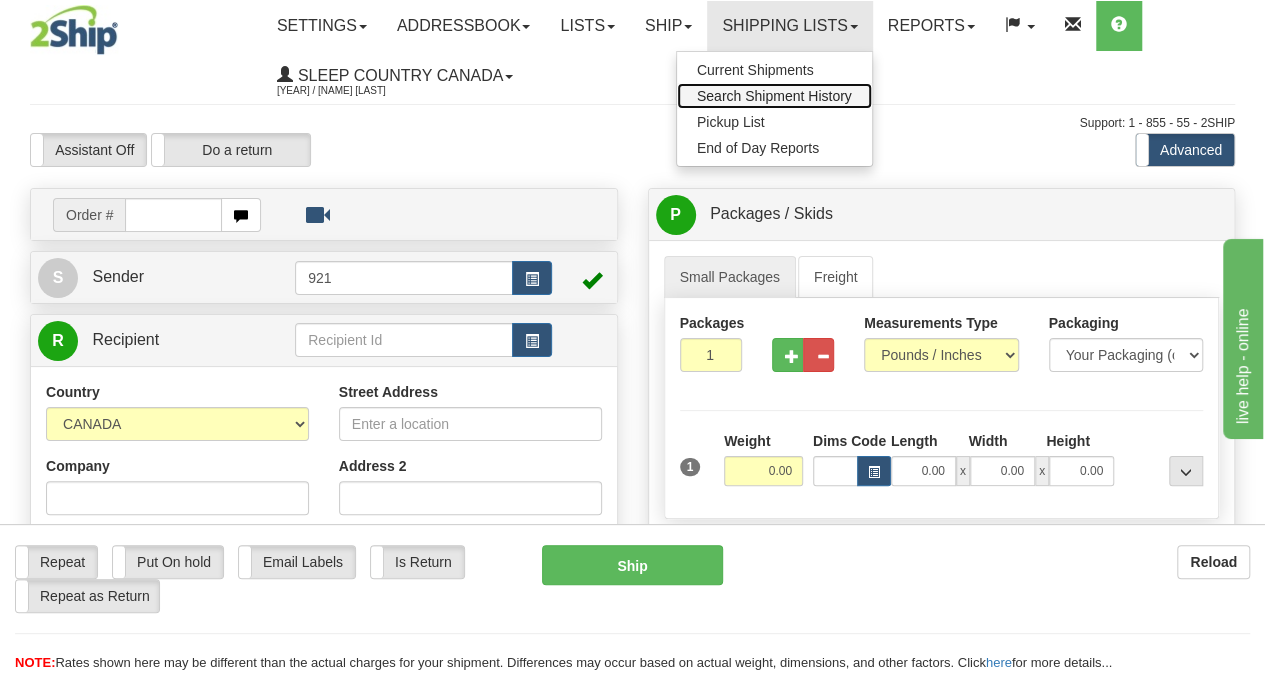 click on "Search Shipment History" at bounding box center (774, 96) 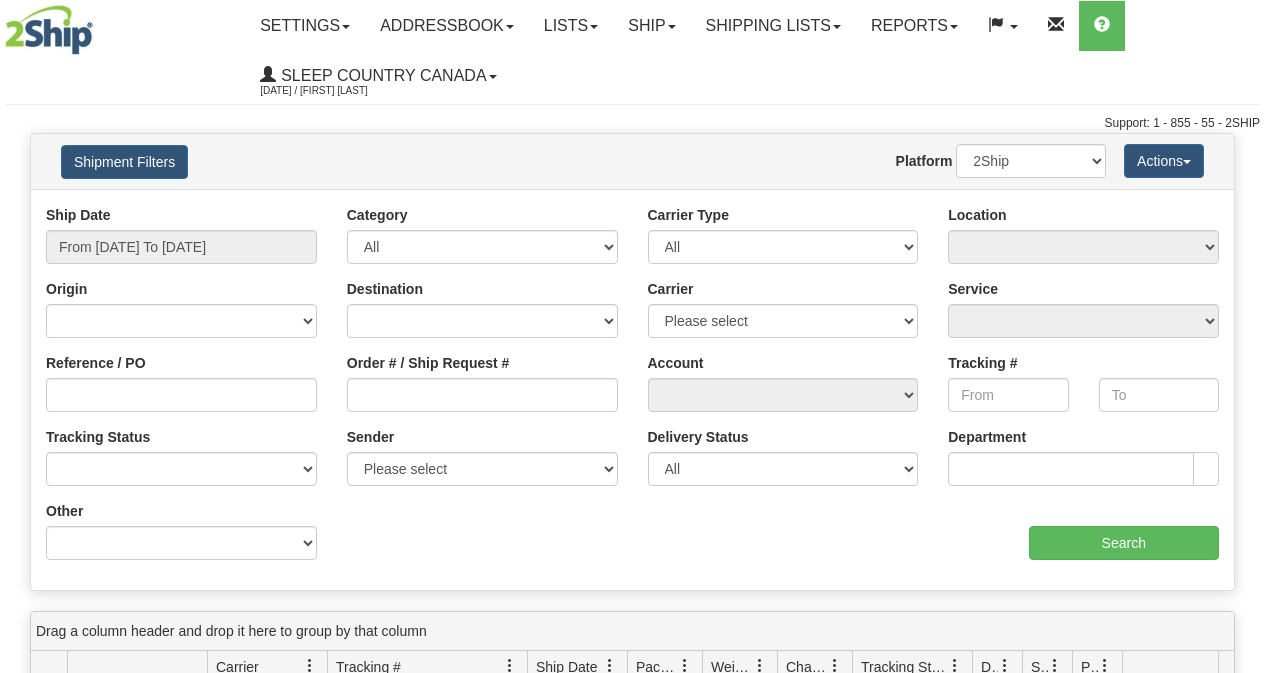 scroll, scrollTop: 0, scrollLeft: 0, axis: both 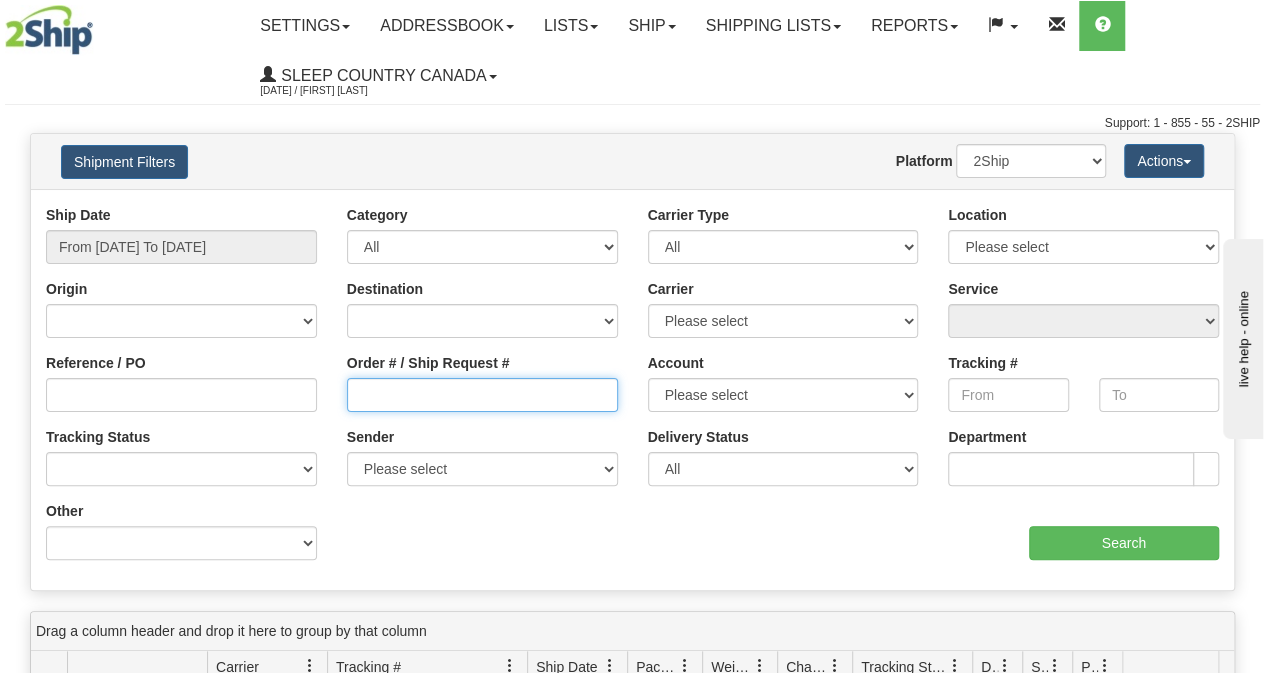 click on "Order # / Ship Request #" at bounding box center [482, 395] 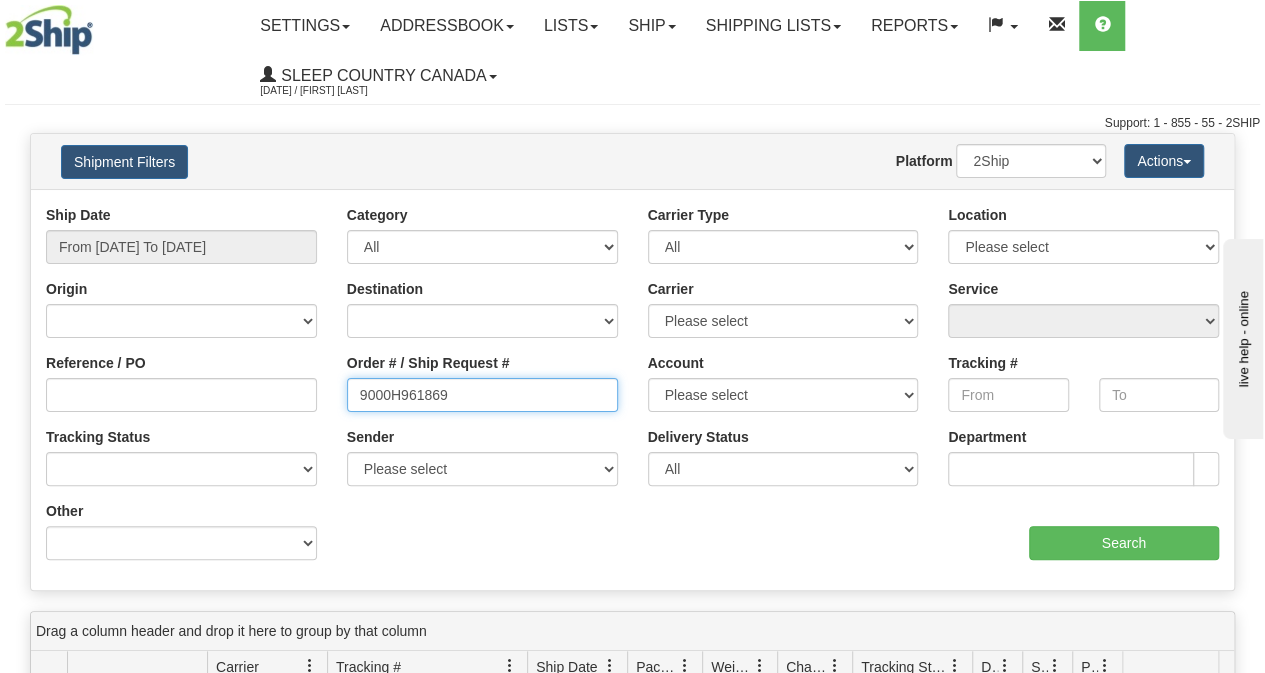type on "9000H961869" 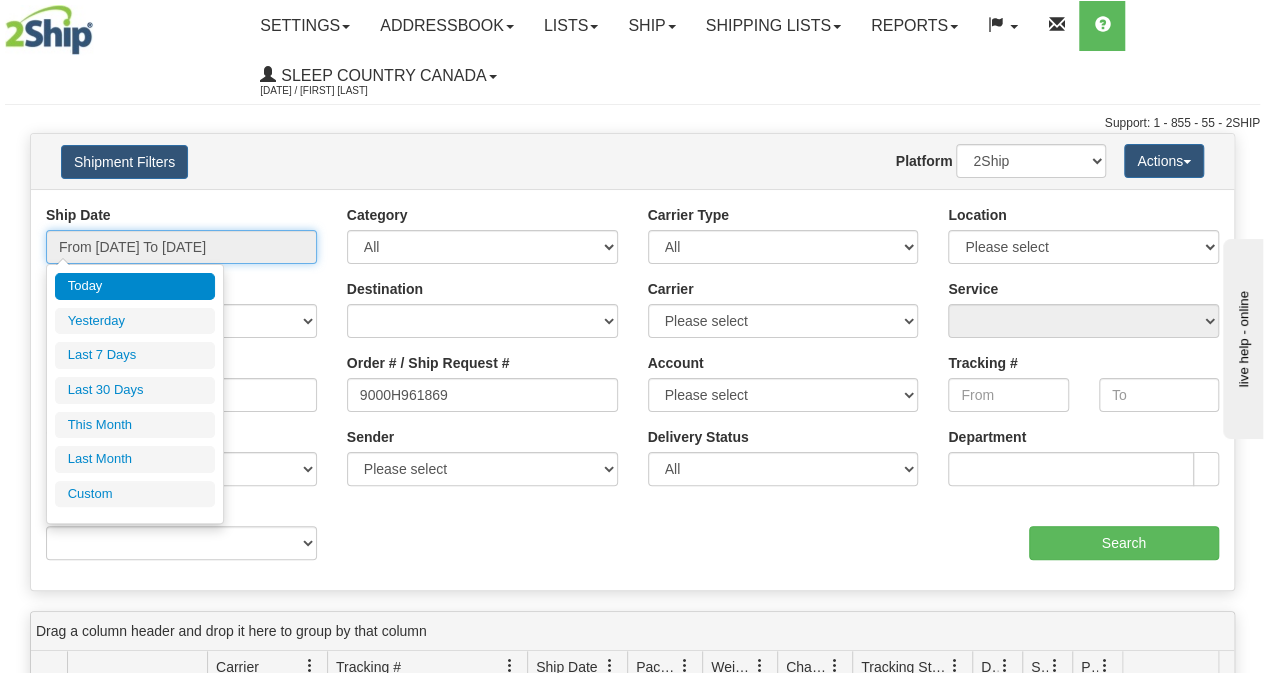 click on "From [DATE] To [DATE]" at bounding box center (181, 247) 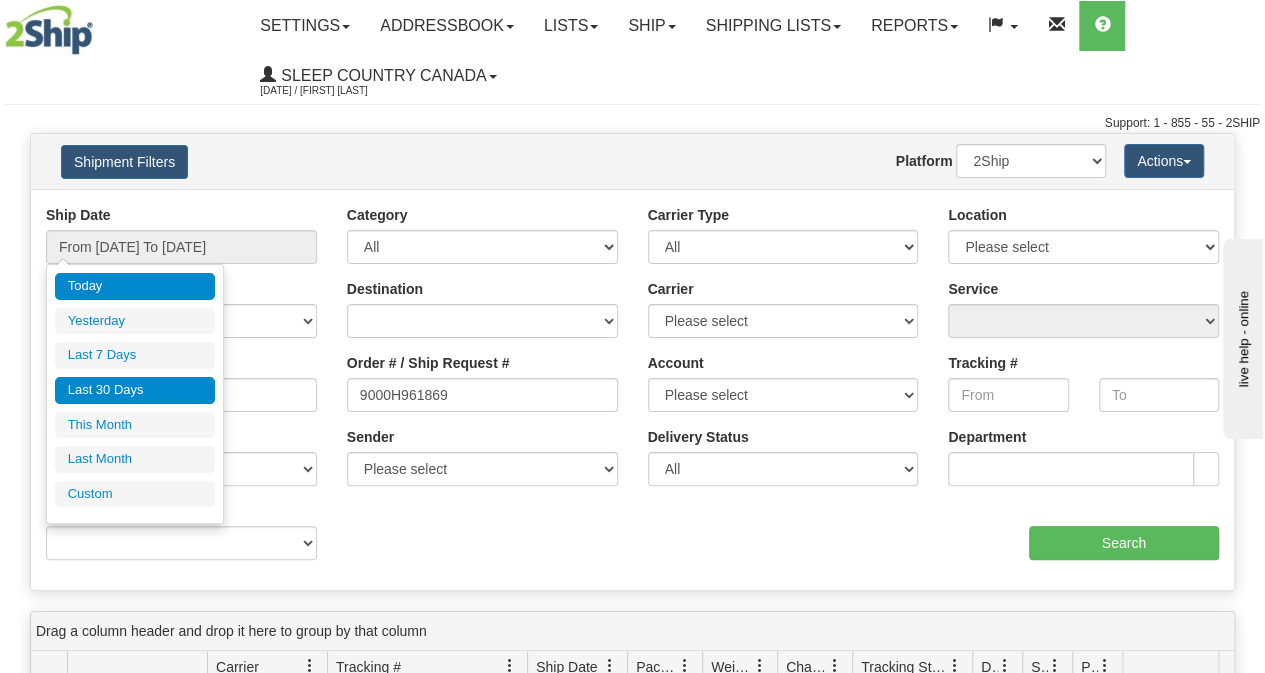 click on "Last 30 Days" at bounding box center (135, 390) 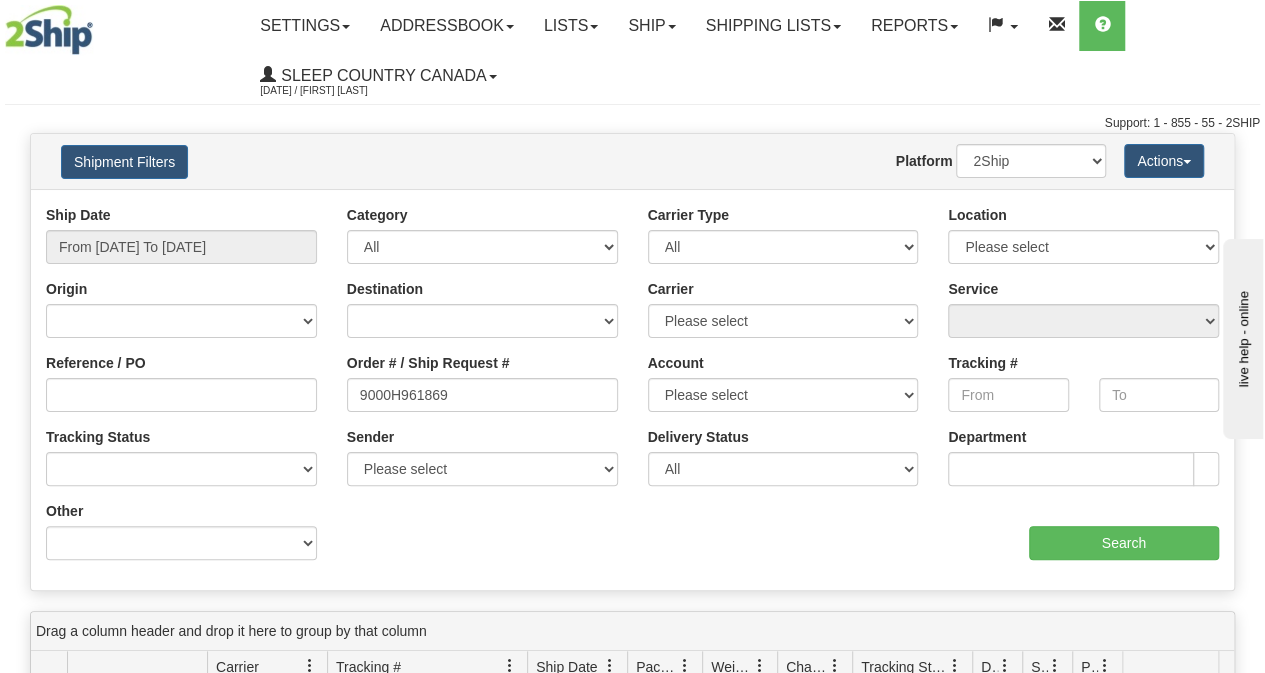 click on "Ship Date
From 07/10/2025 To 08/08/2025
Category
All
Inbound
Outbound
Carrier Type
All
Most Common
Small Package (Parcel / Courier)
International
Less Than Truckload (LTL / Skids / Palettes)
Full Truckload (FTL / Skids / Palettes)
Air Freight
Same Day
Postal
Location
Please select 93" at bounding box center (632, 390) 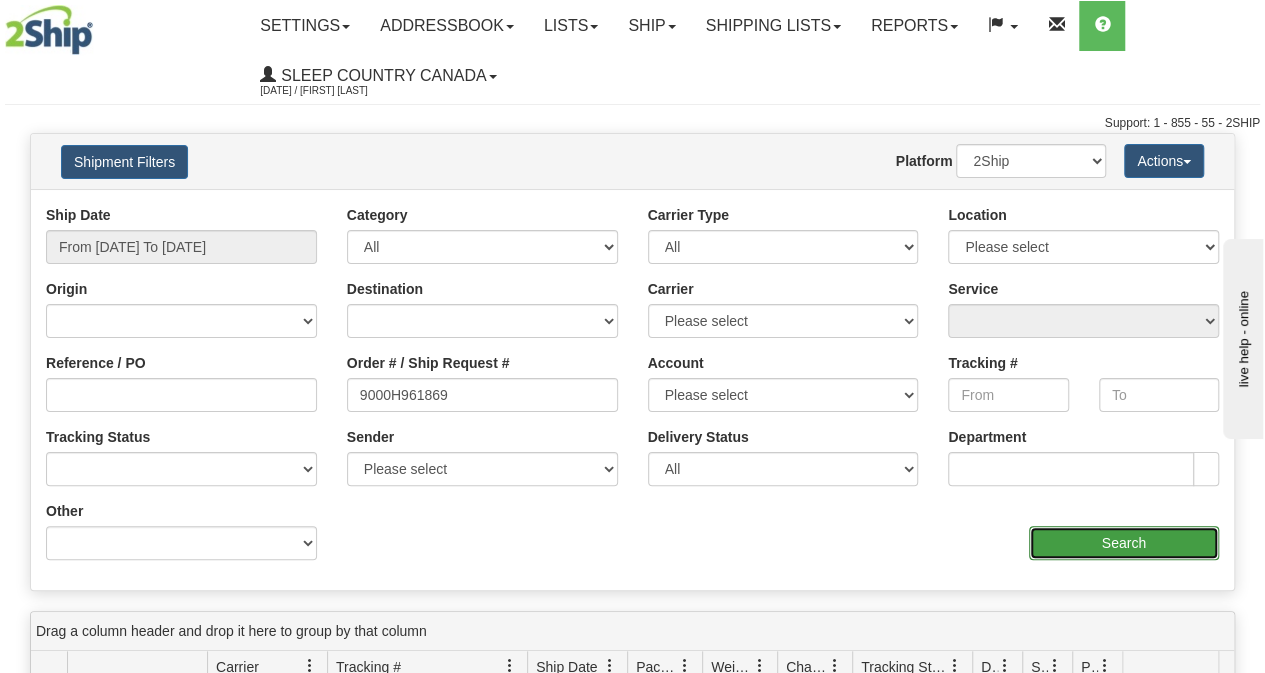 click on "Search" at bounding box center [1124, 543] 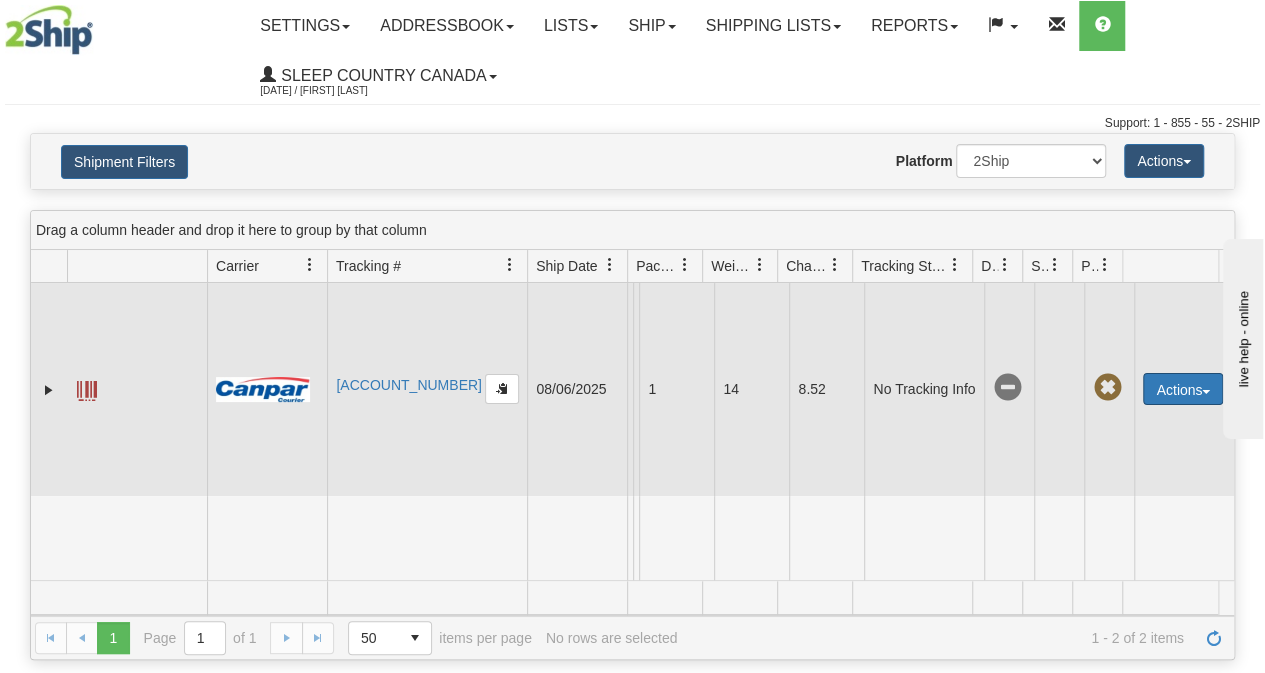 click on "Actions" at bounding box center (1183, 389) 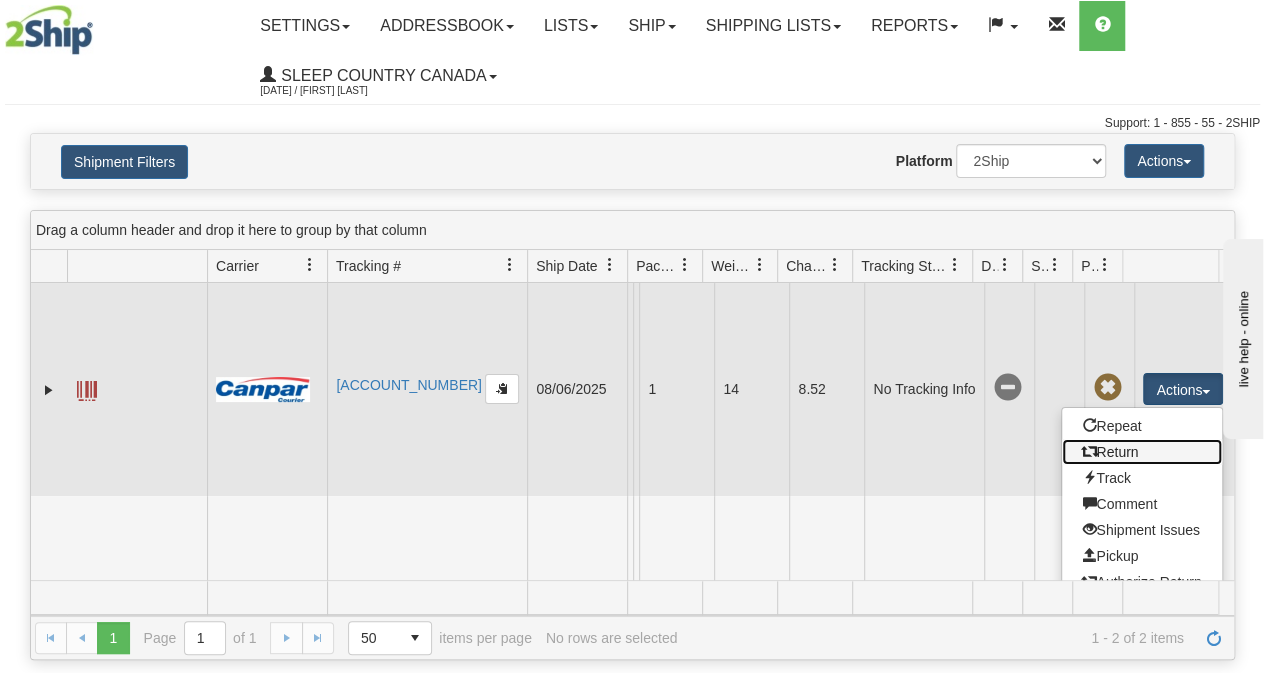 click on "Return" at bounding box center [1142, 452] 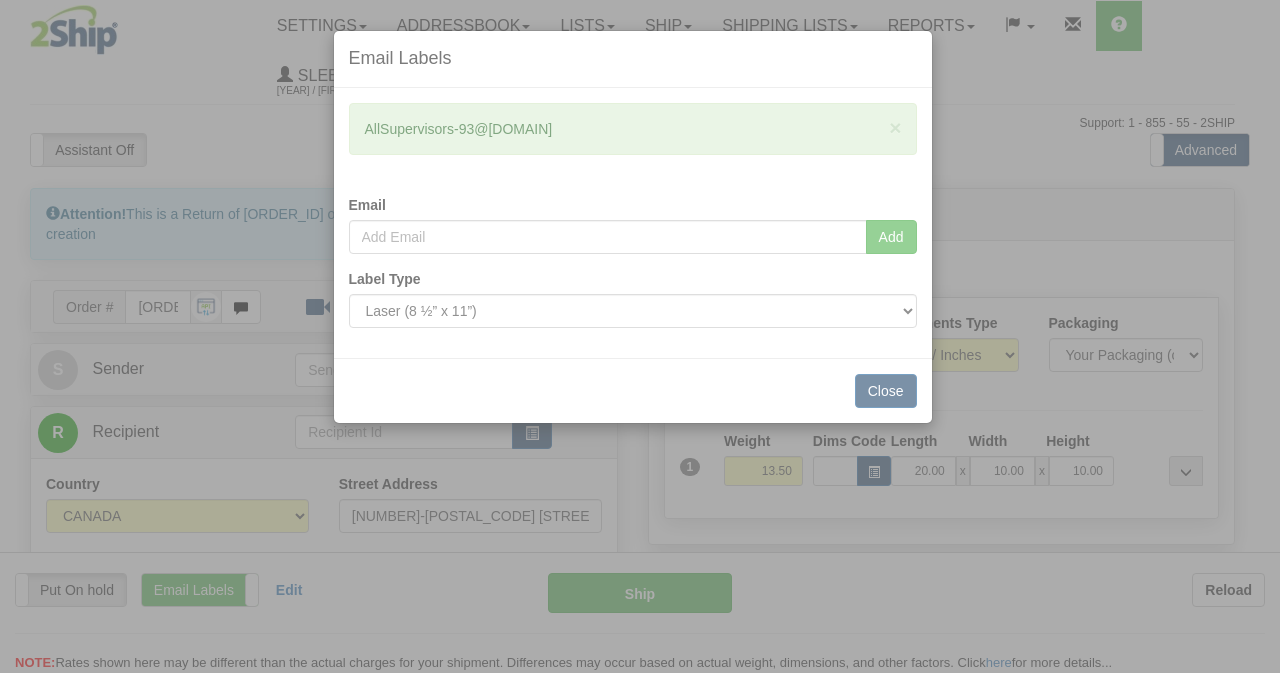 scroll, scrollTop: 0, scrollLeft: 0, axis: both 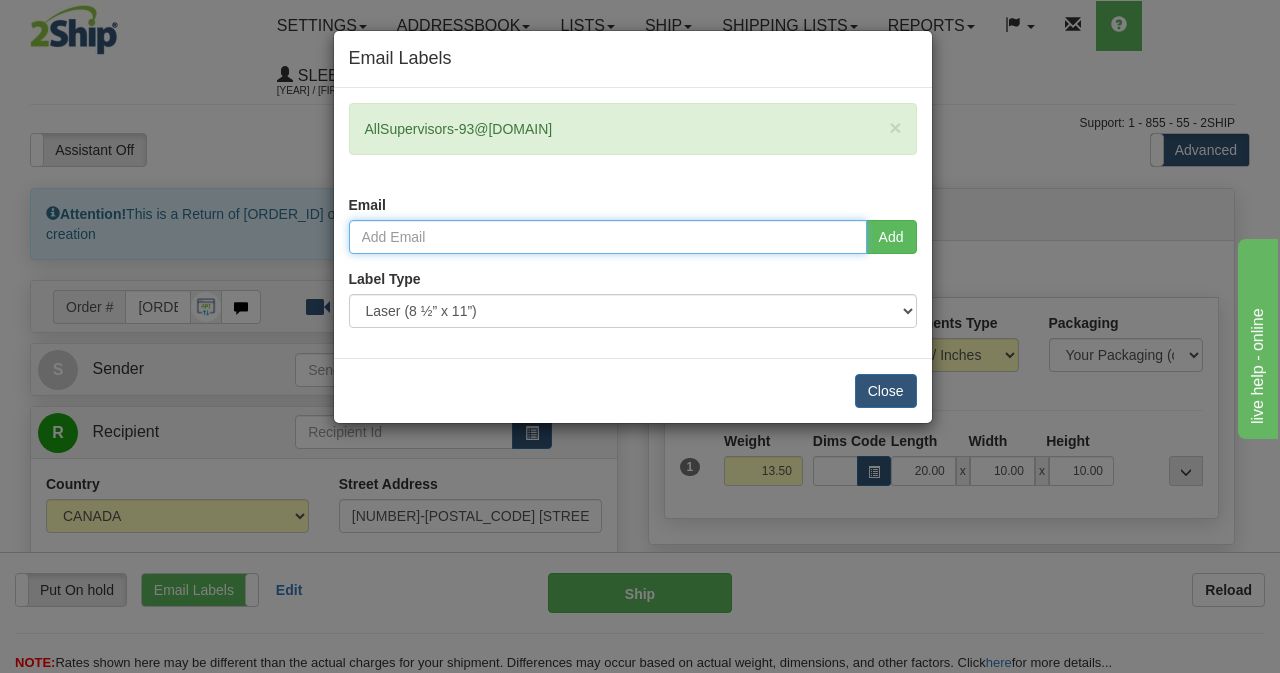 click at bounding box center [608, 237] 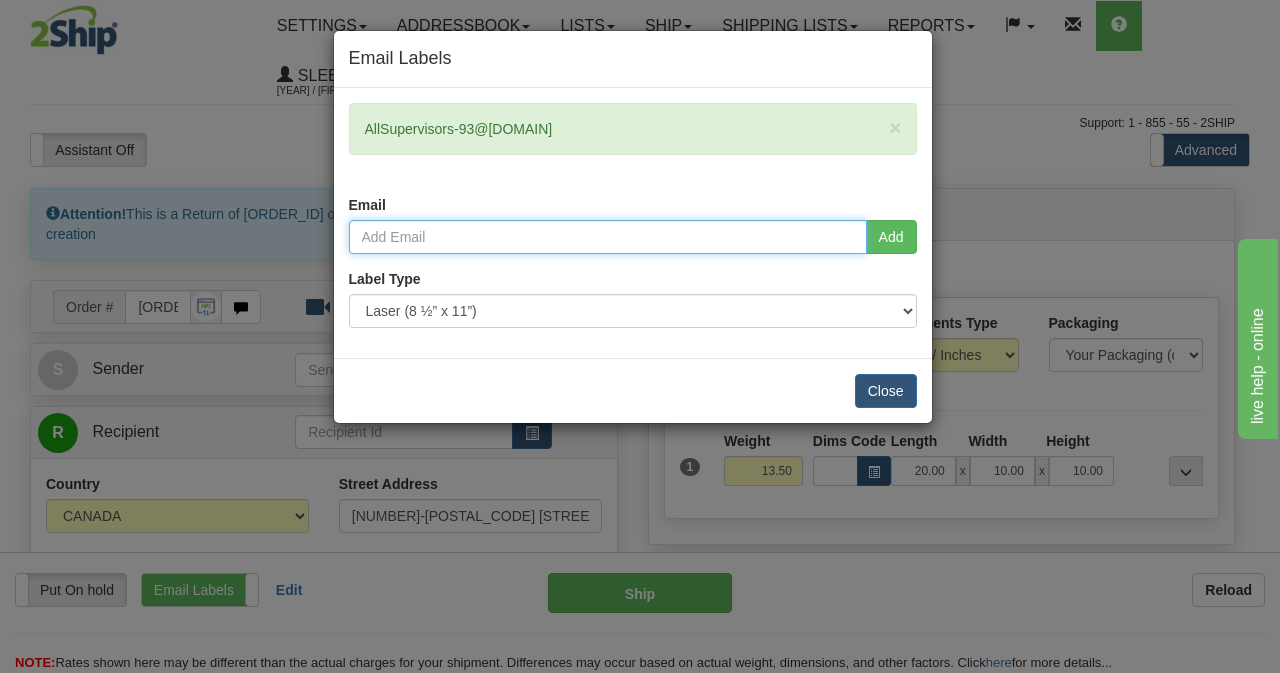 click at bounding box center [608, 237] 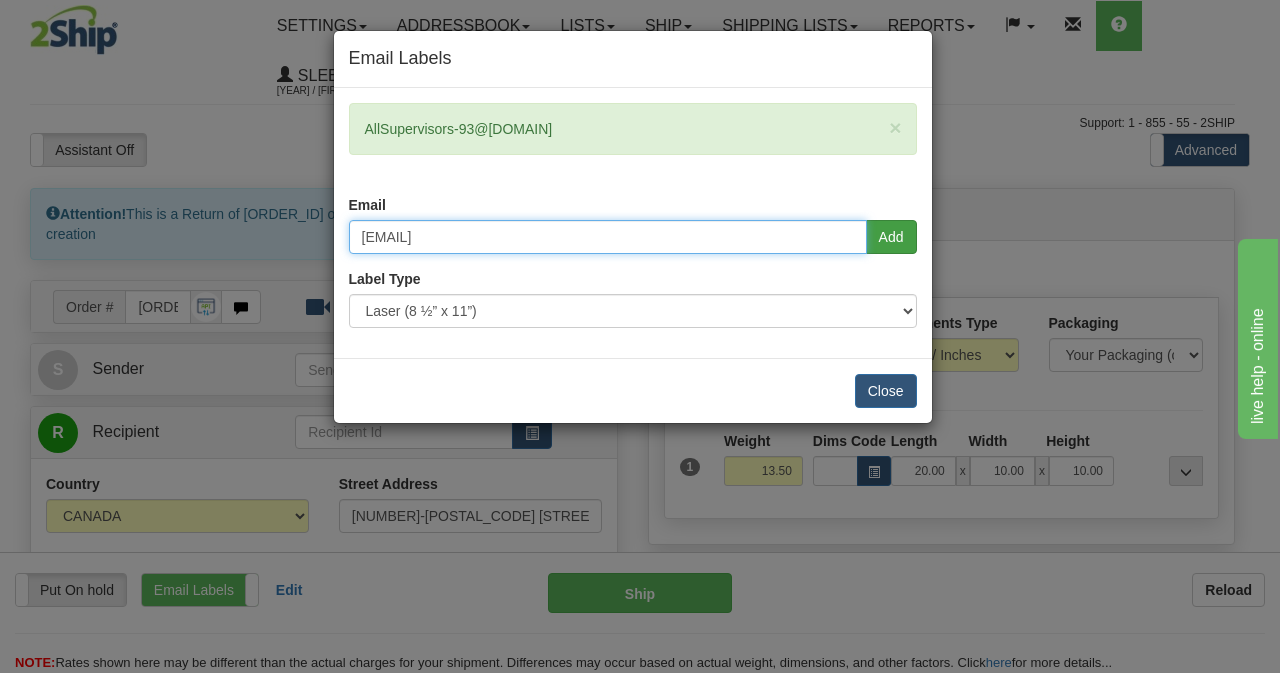 type on "rrrichi@msn.com" 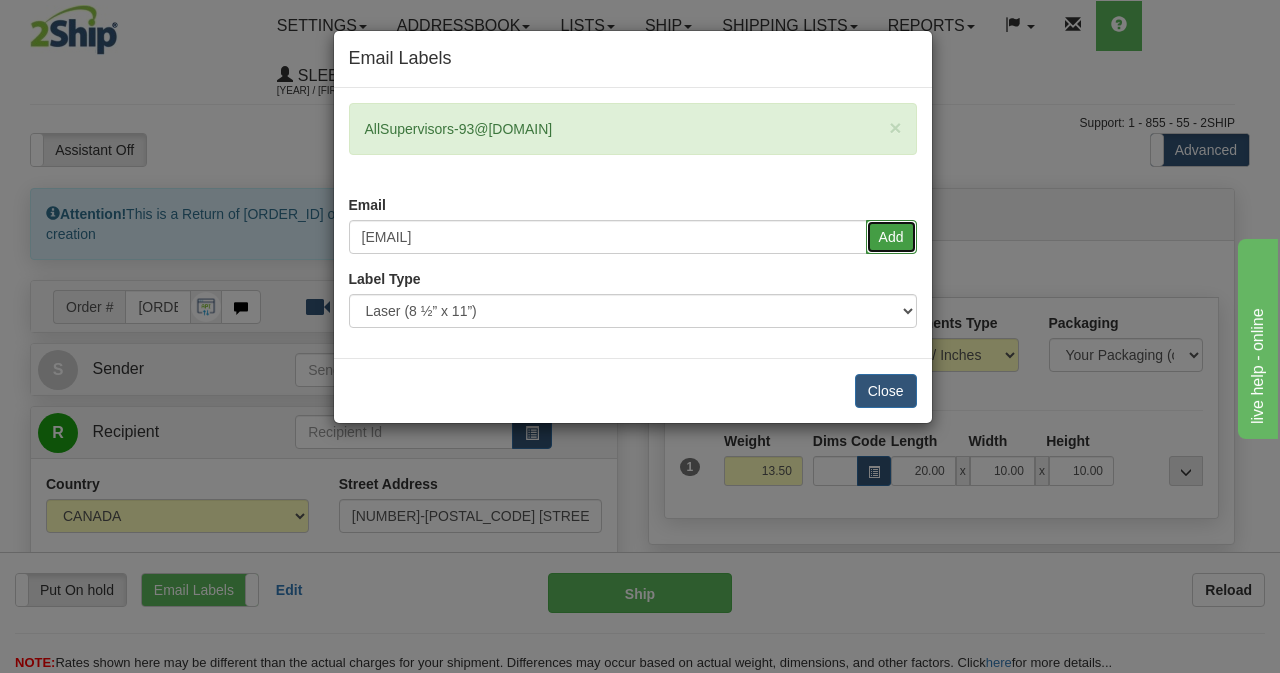click on "Add" at bounding box center [891, 237] 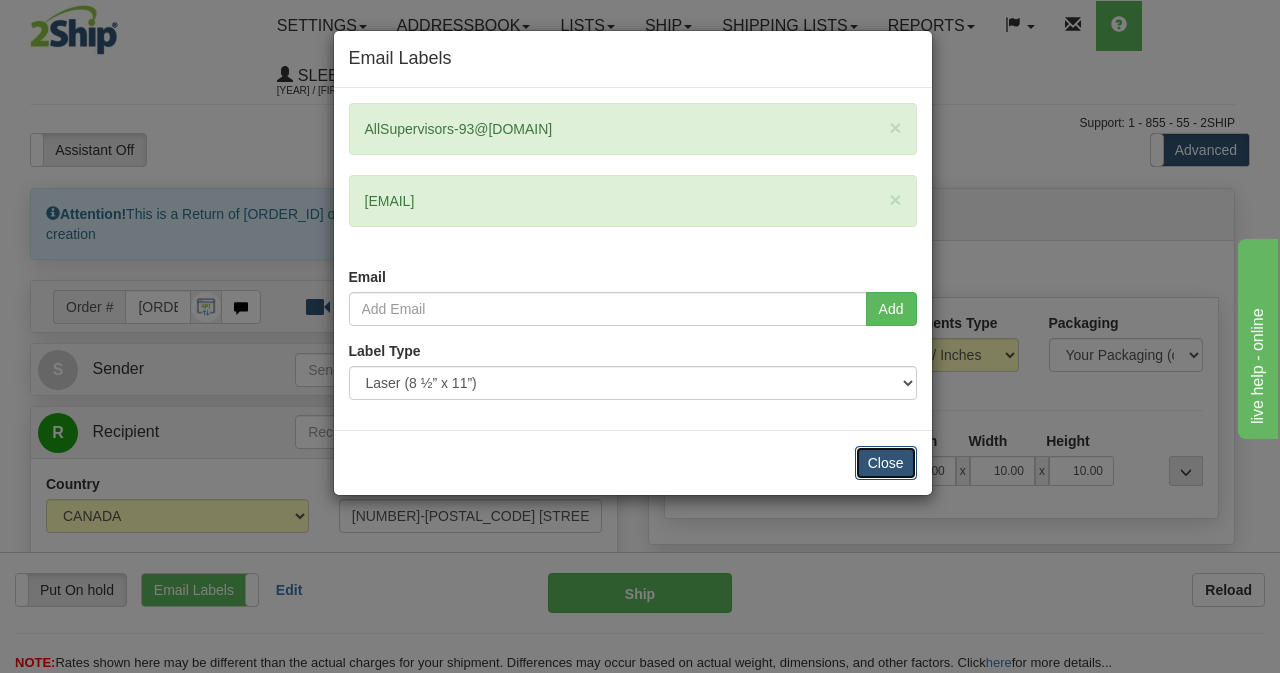 click on "Close" at bounding box center [886, 463] 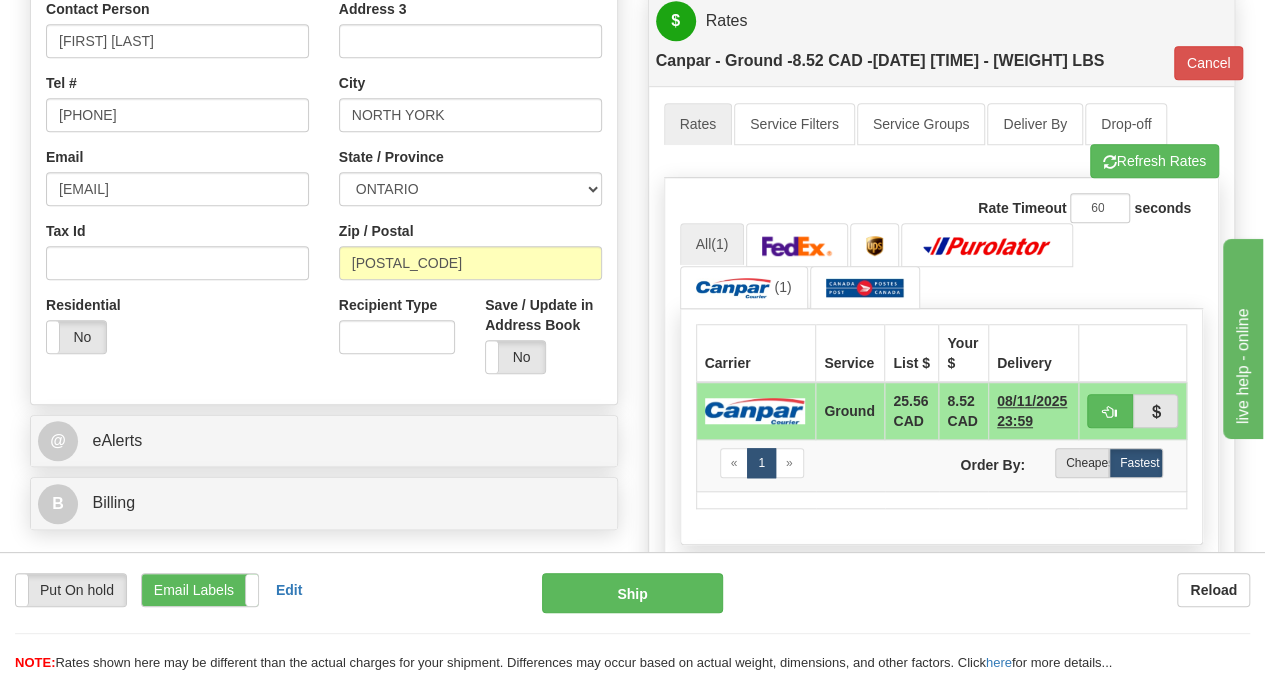 scroll, scrollTop: 800, scrollLeft: 0, axis: vertical 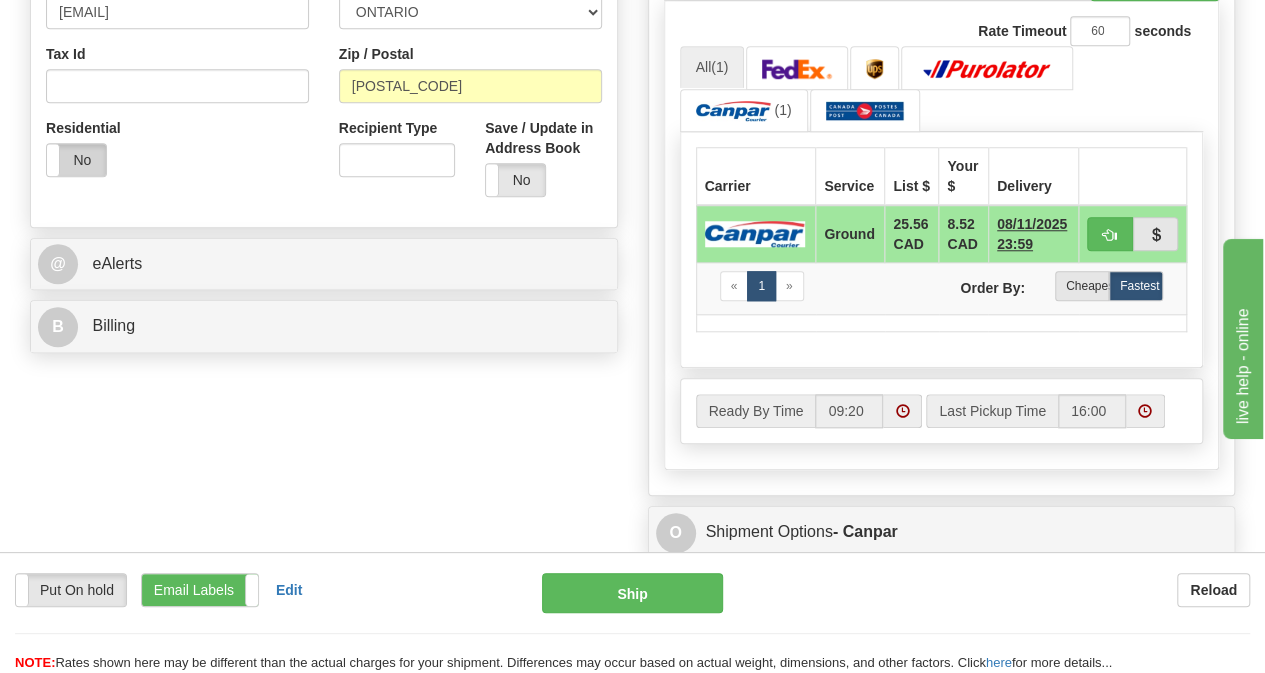 click on "No" at bounding box center [76, 160] 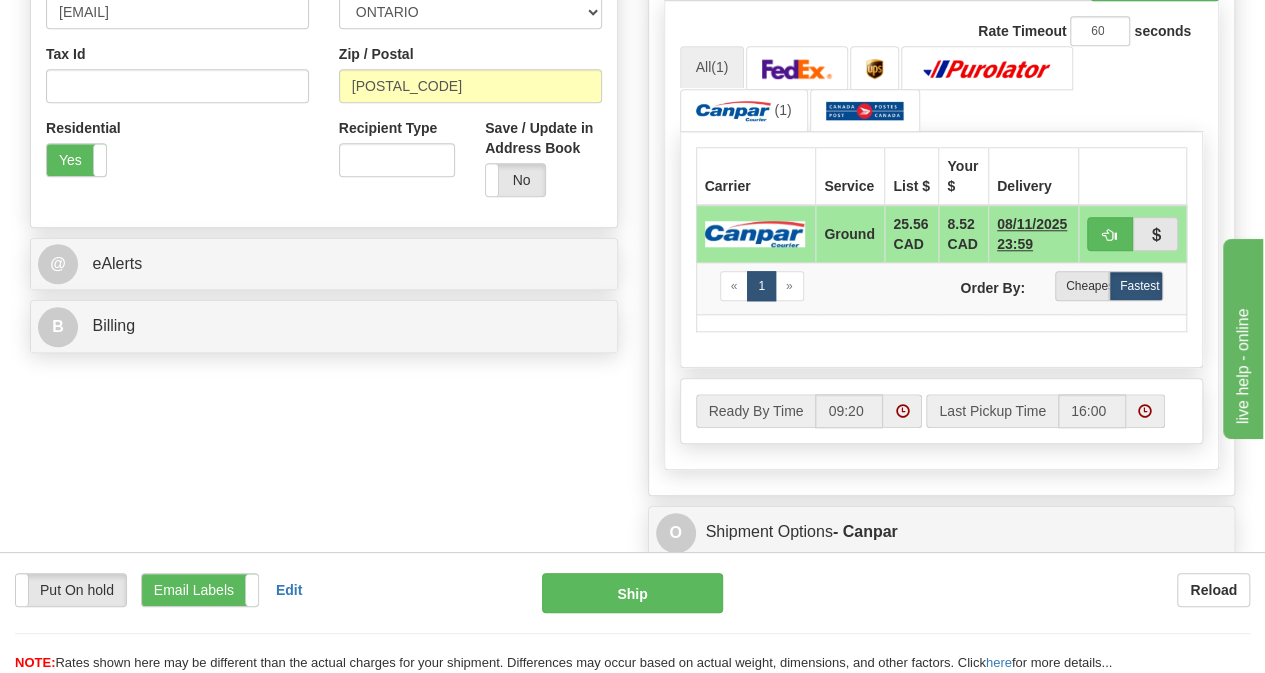 type on "1" 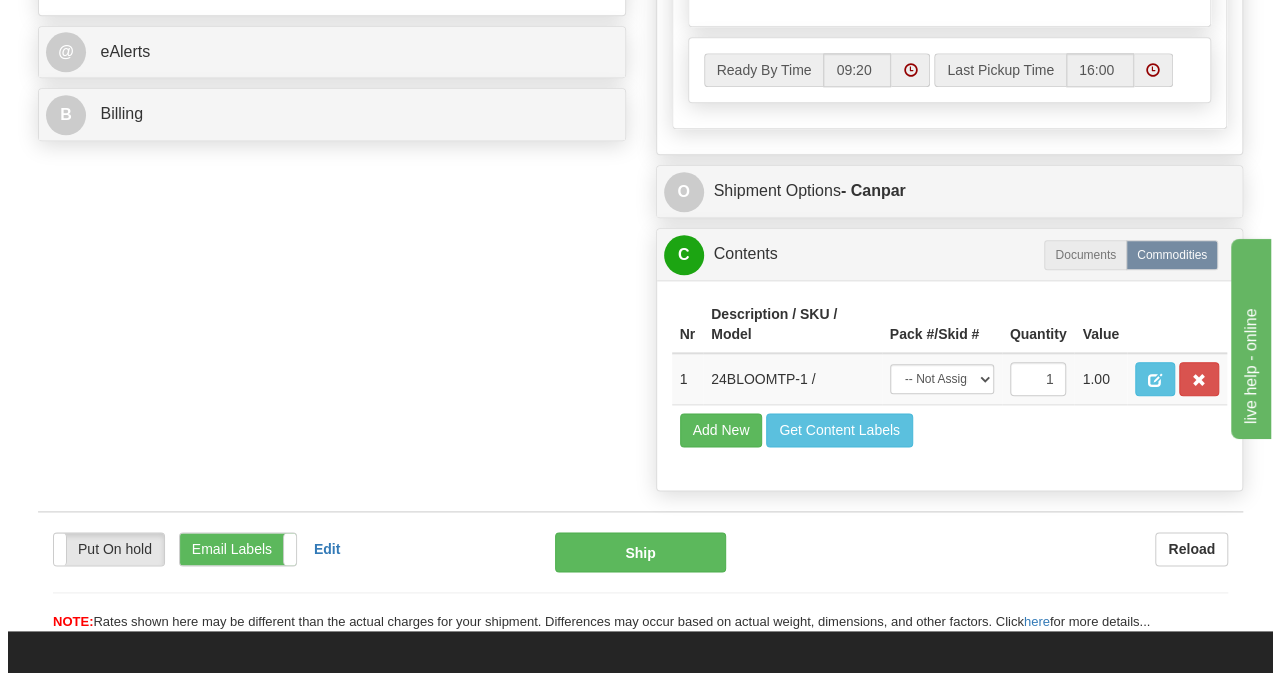 scroll, scrollTop: 1100, scrollLeft: 0, axis: vertical 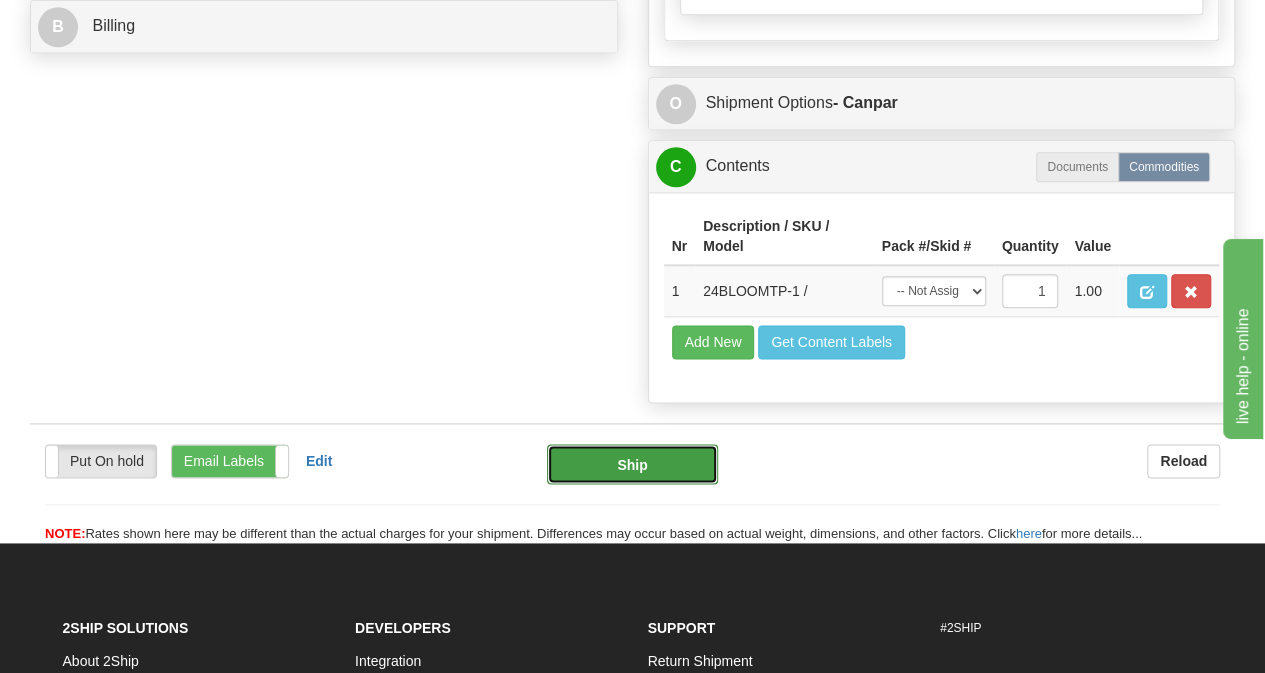 click on "Ship" at bounding box center [632, 464] 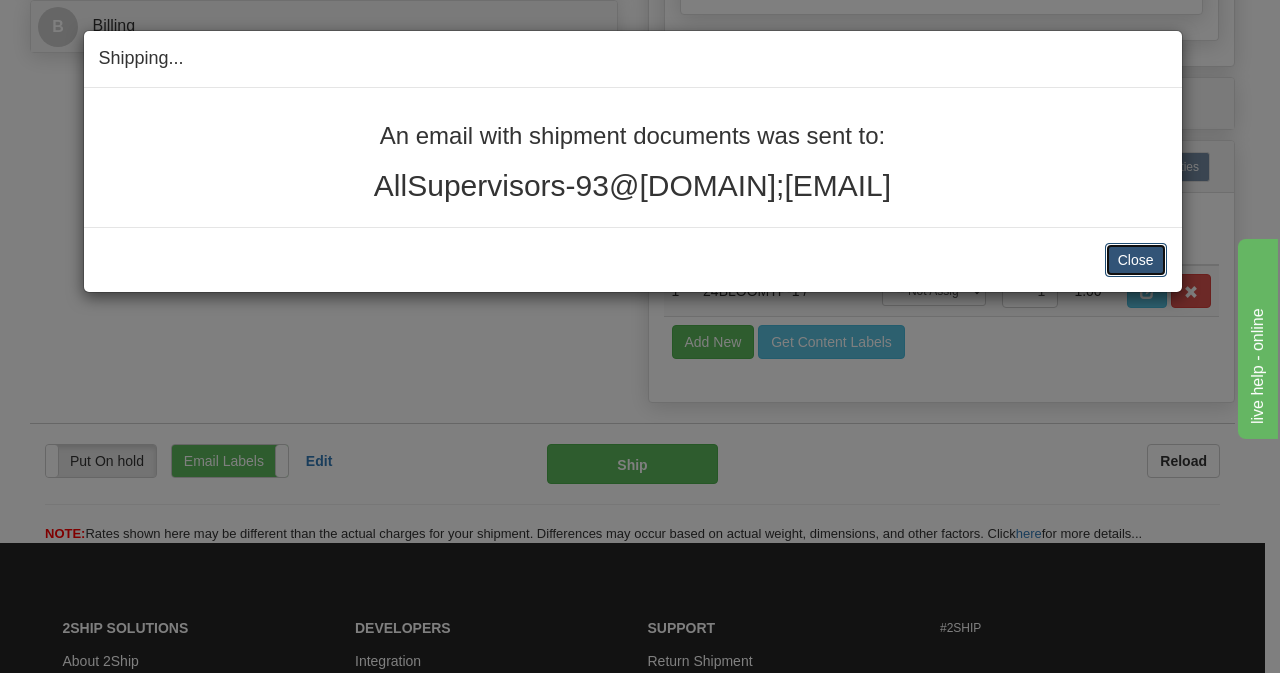 click on "Close" at bounding box center [1136, 260] 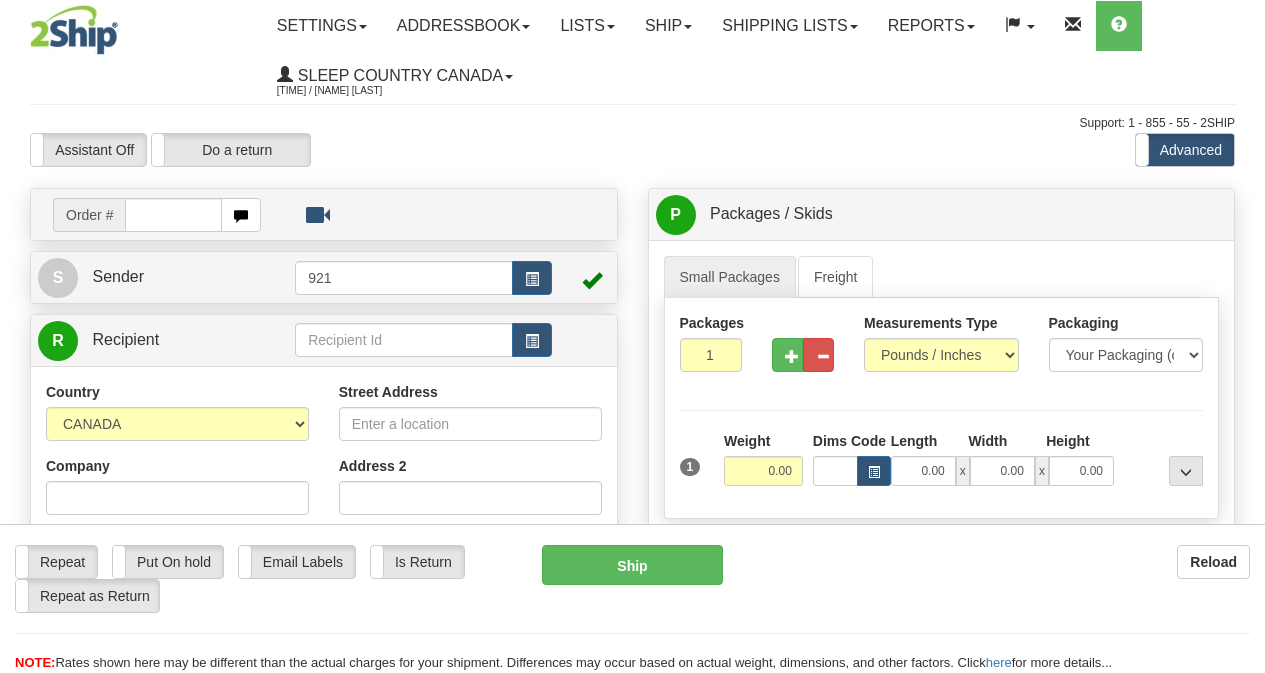 scroll, scrollTop: 0, scrollLeft: 0, axis: both 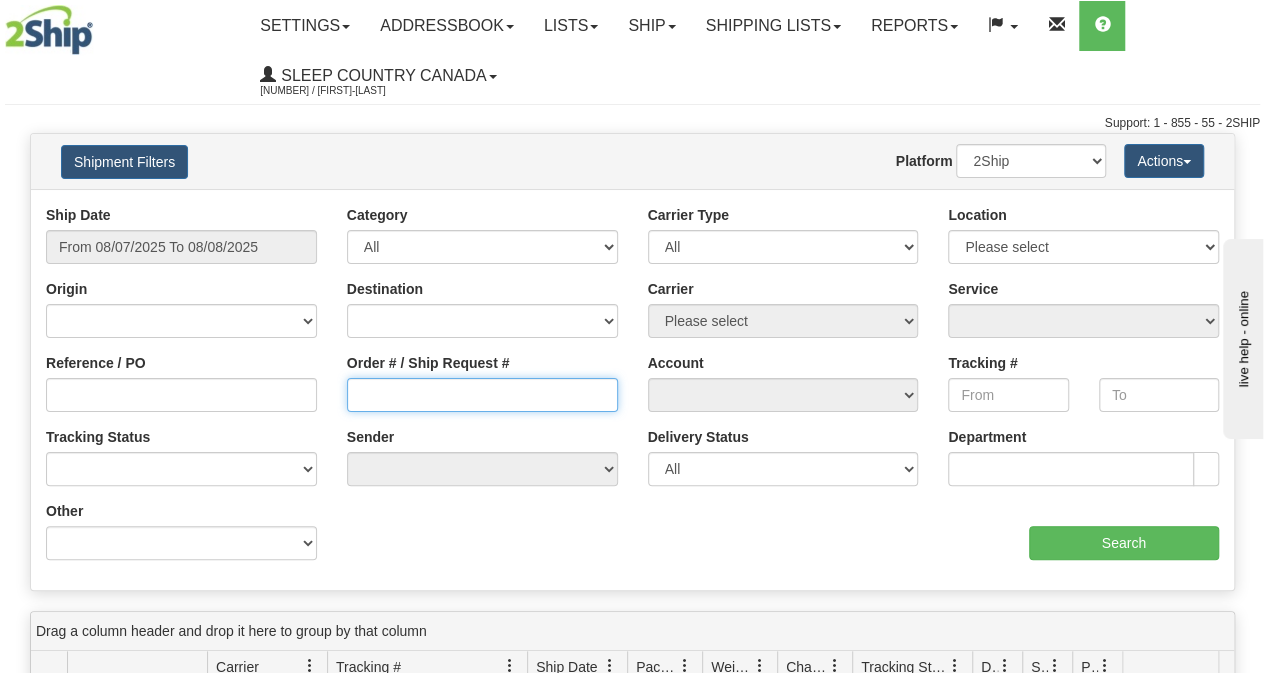 click on "Order # / Ship Request #" at bounding box center (482, 395) 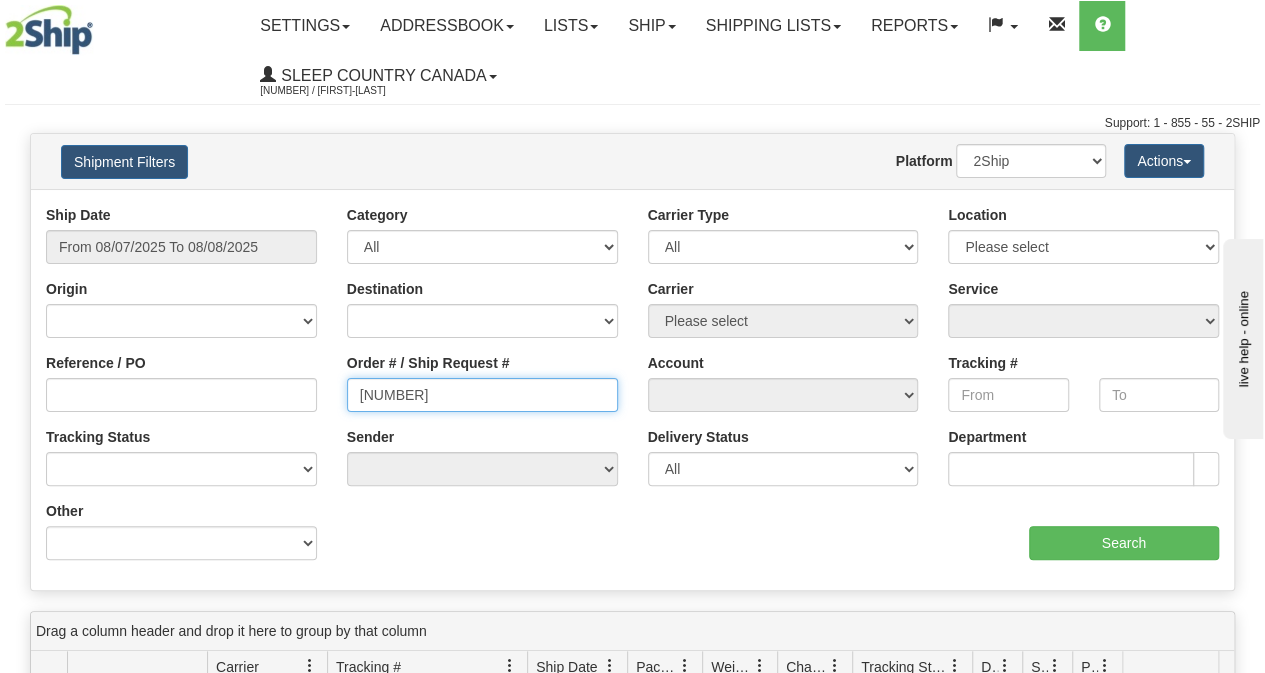 type on "[NUMBER]" 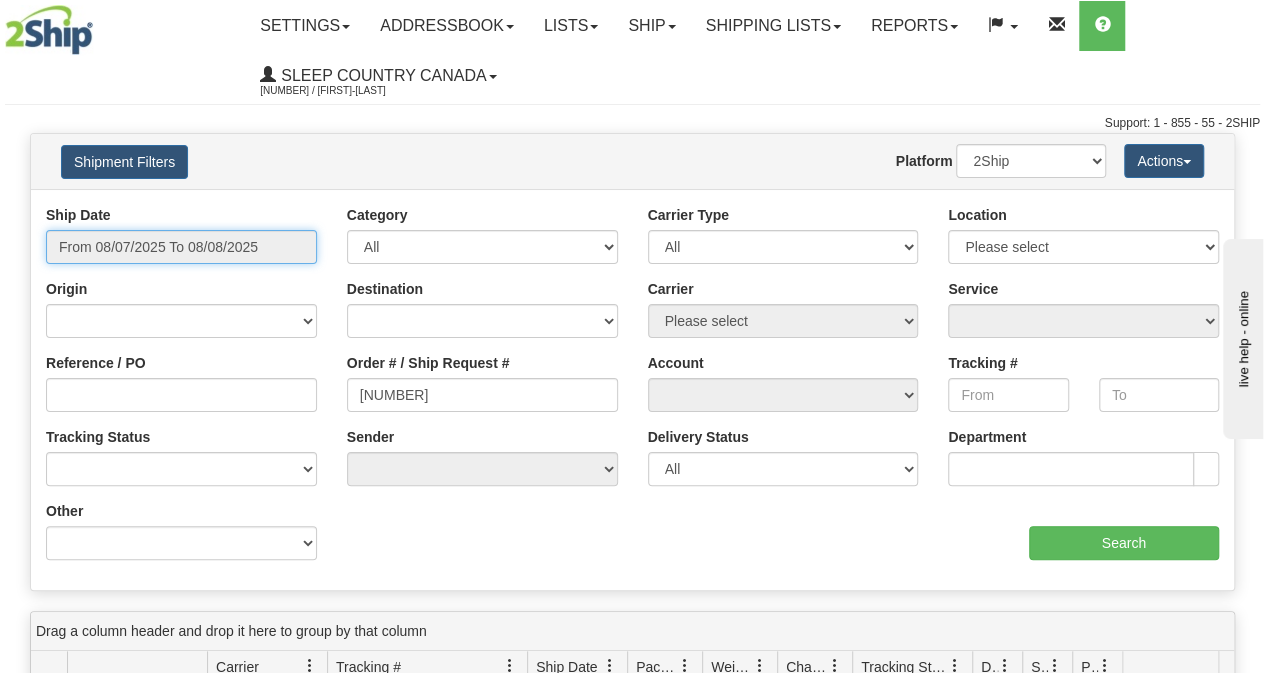click on "From 08/07/2025 To 08/08/2025" at bounding box center [181, 247] 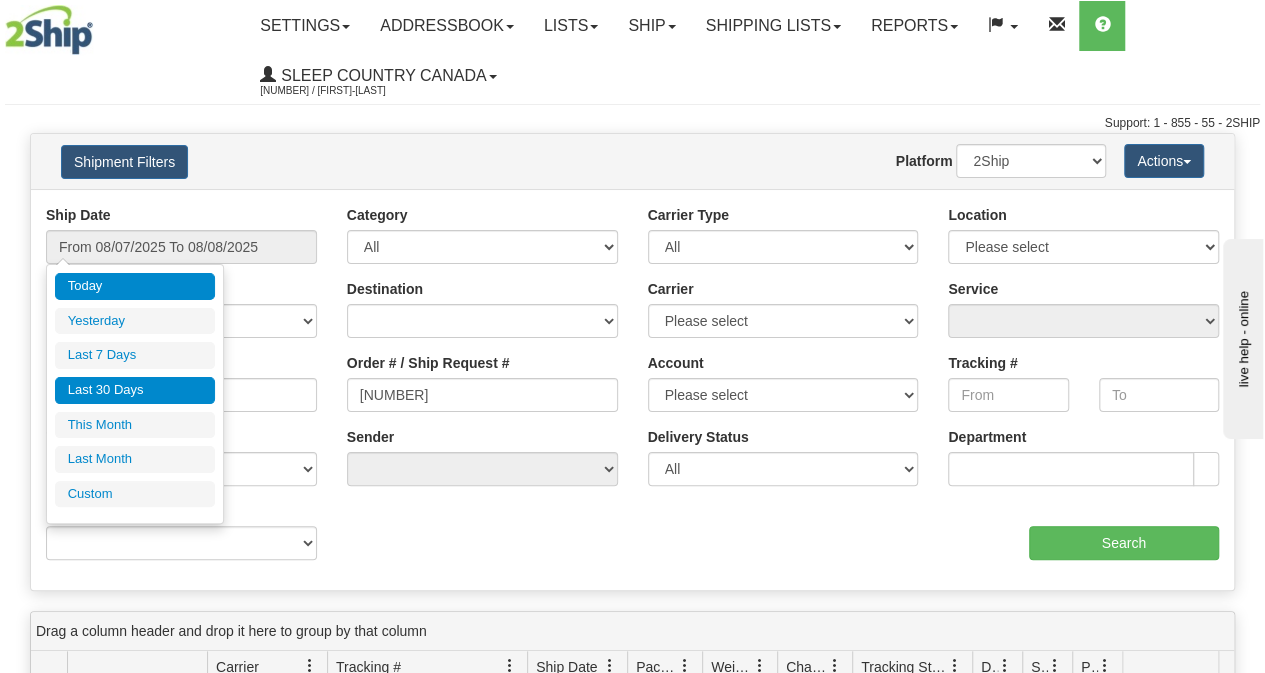 click on "Last 30 Days" at bounding box center (135, 390) 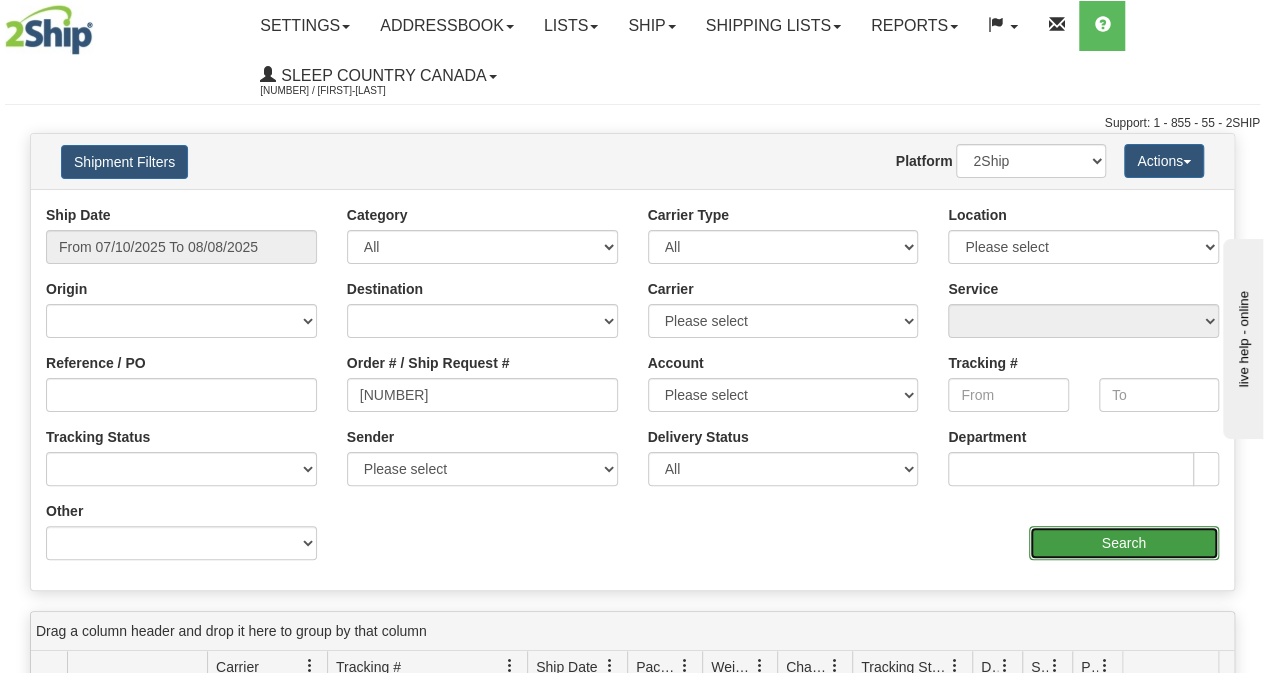 click on "Search" at bounding box center (1124, 543) 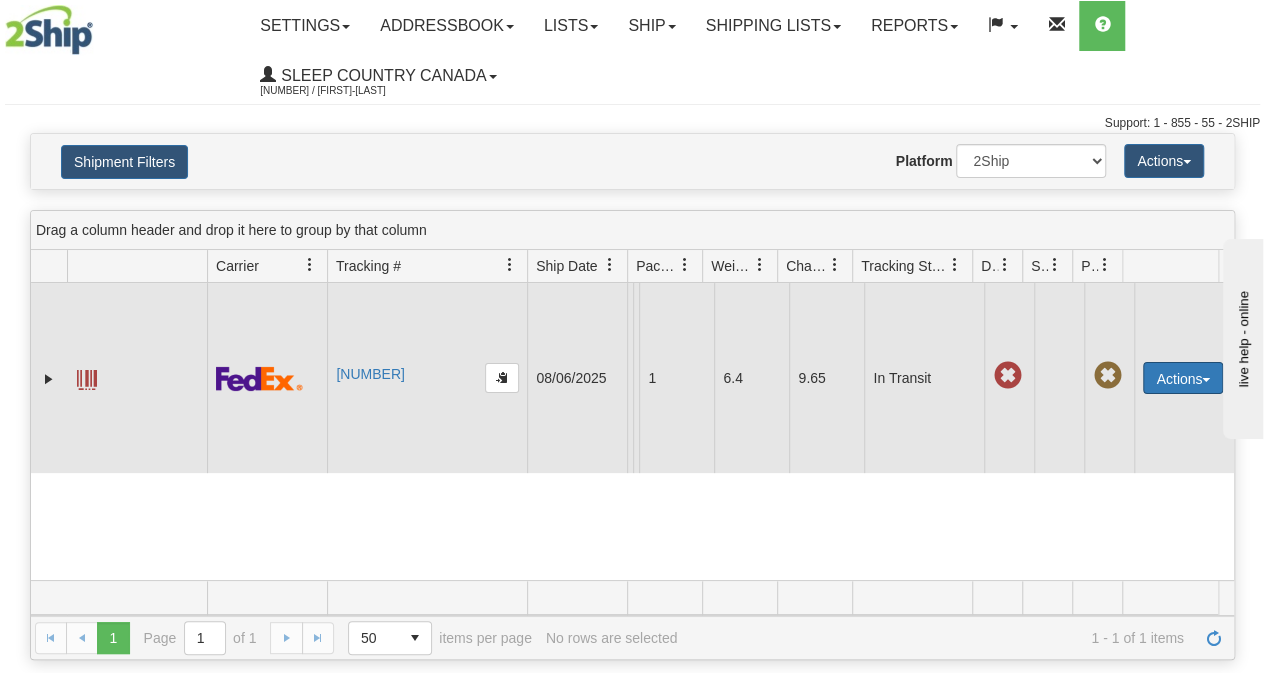 click on "Actions" at bounding box center [1183, 378] 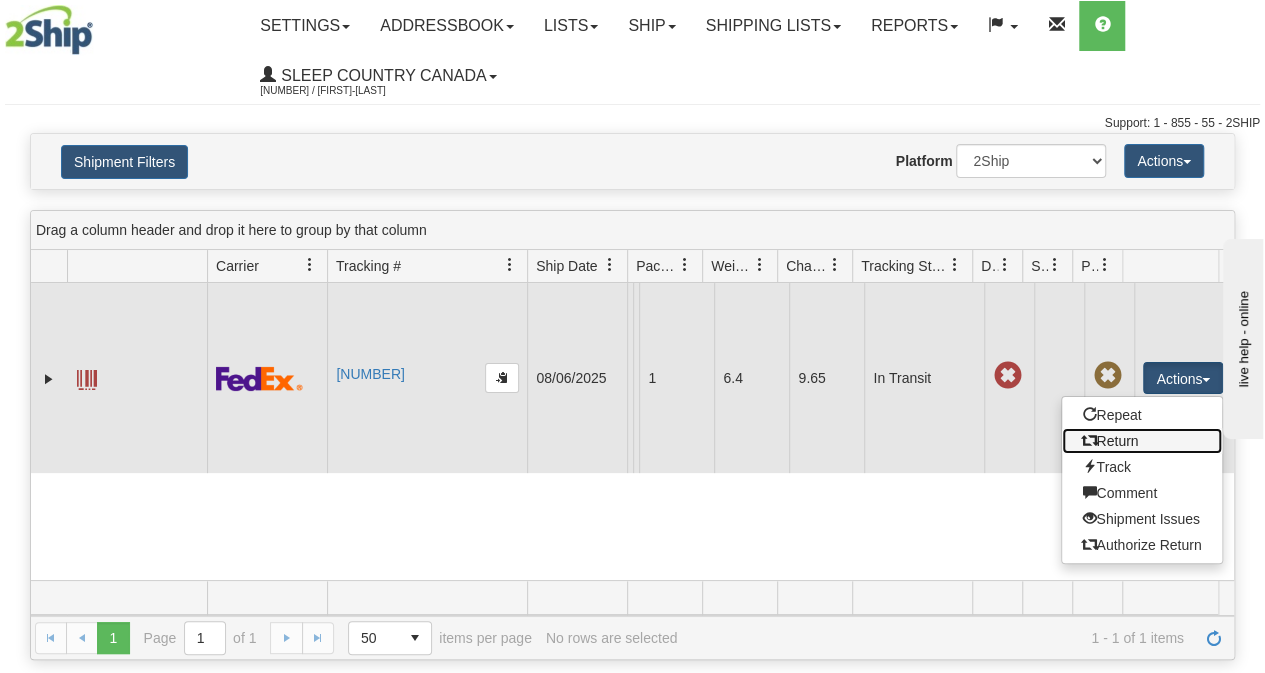 click on "Return" at bounding box center [1142, 441] 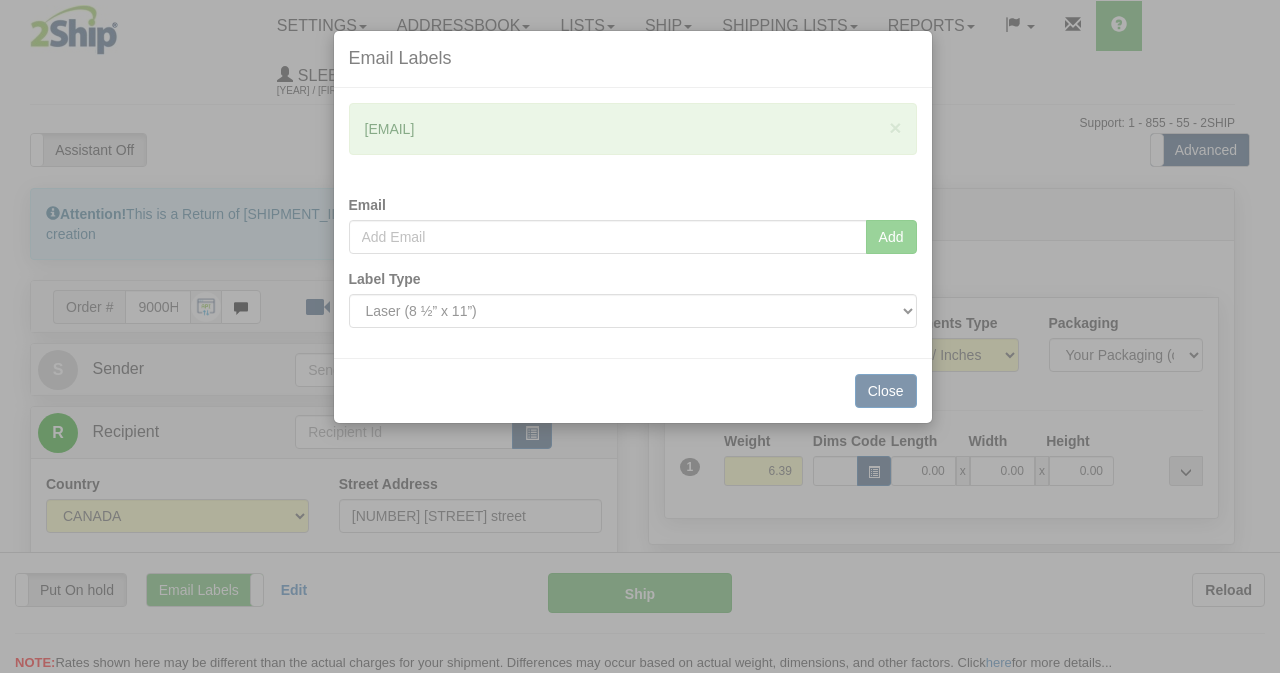 scroll, scrollTop: 0, scrollLeft: 0, axis: both 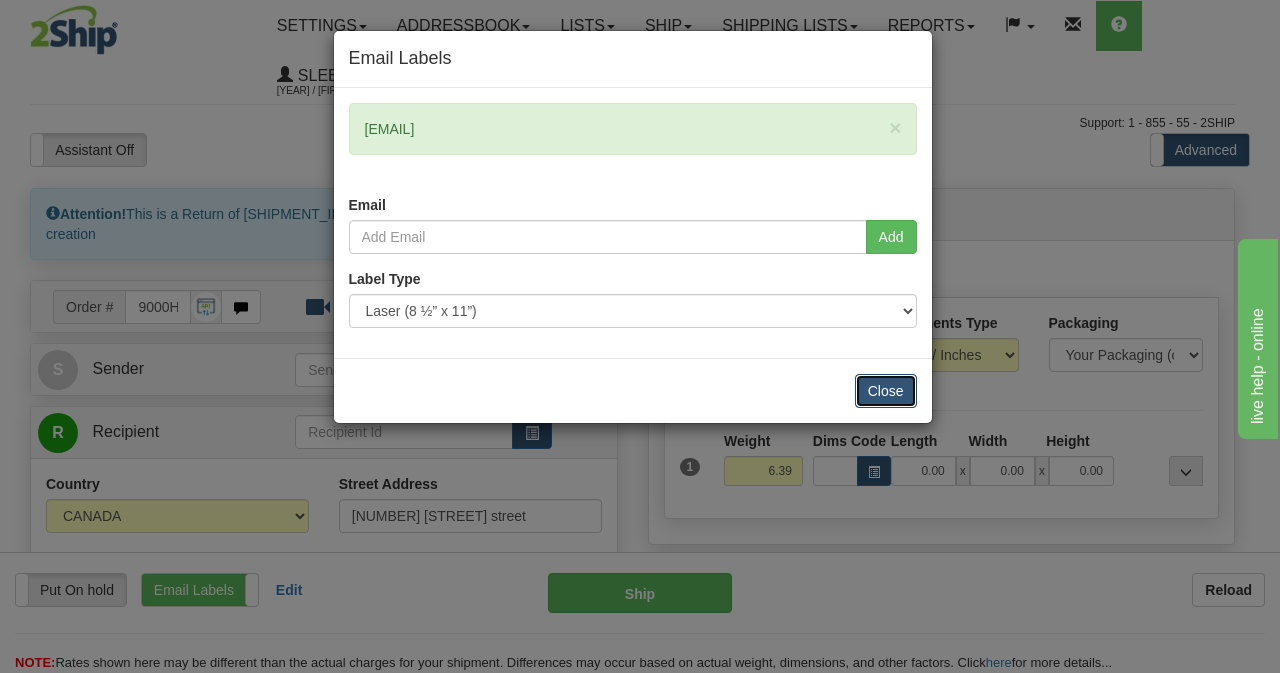 click on "Close" at bounding box center (886, 391) 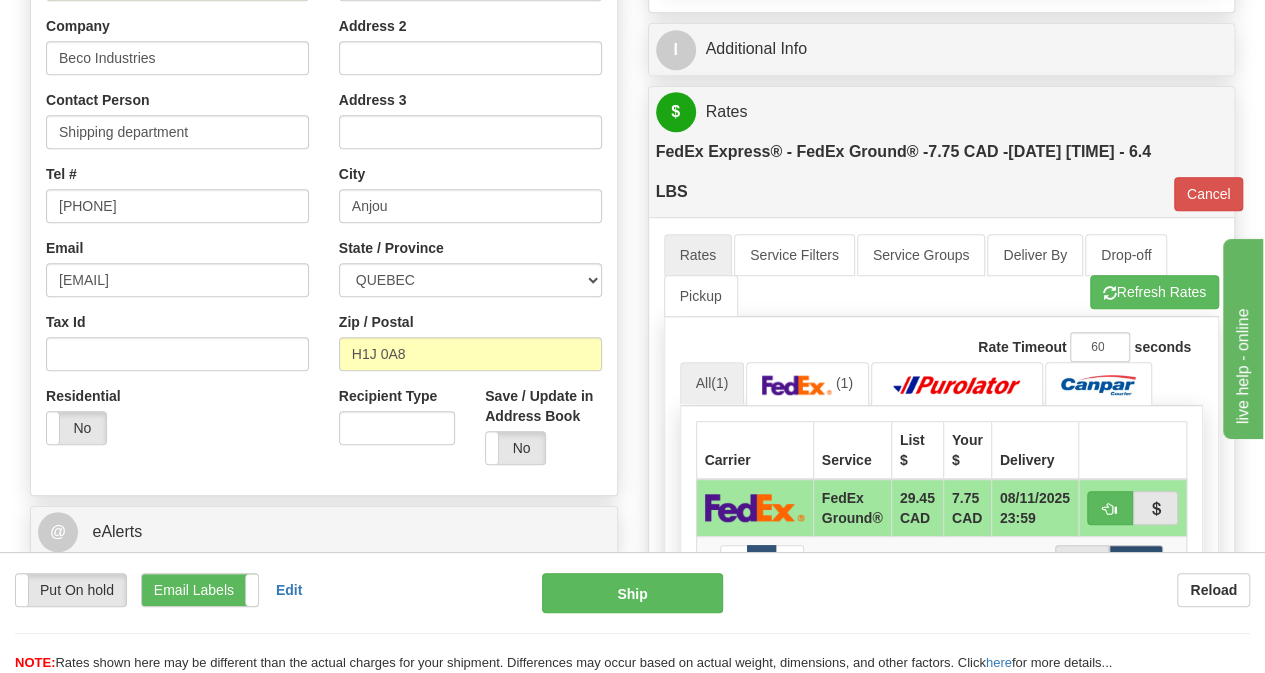 scroll, scrollTop: 700, scrollLeft: 0, axis: vertical 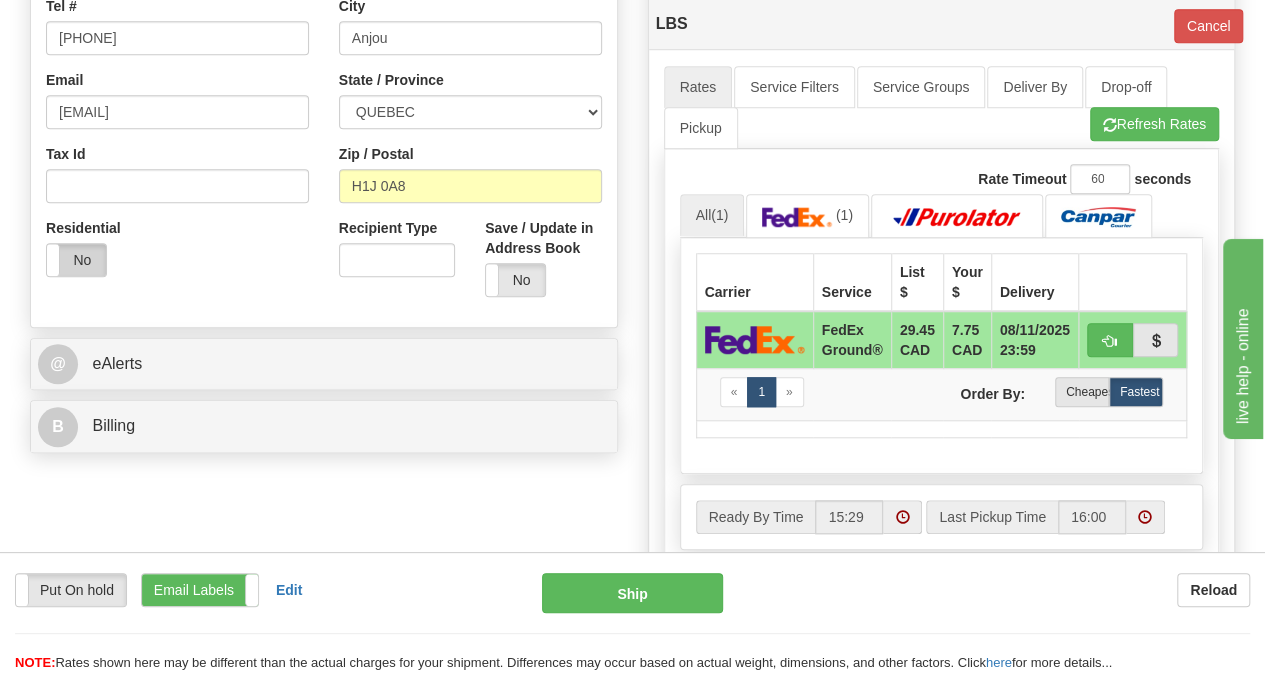 click on "No" at bounding box center (76, 260) 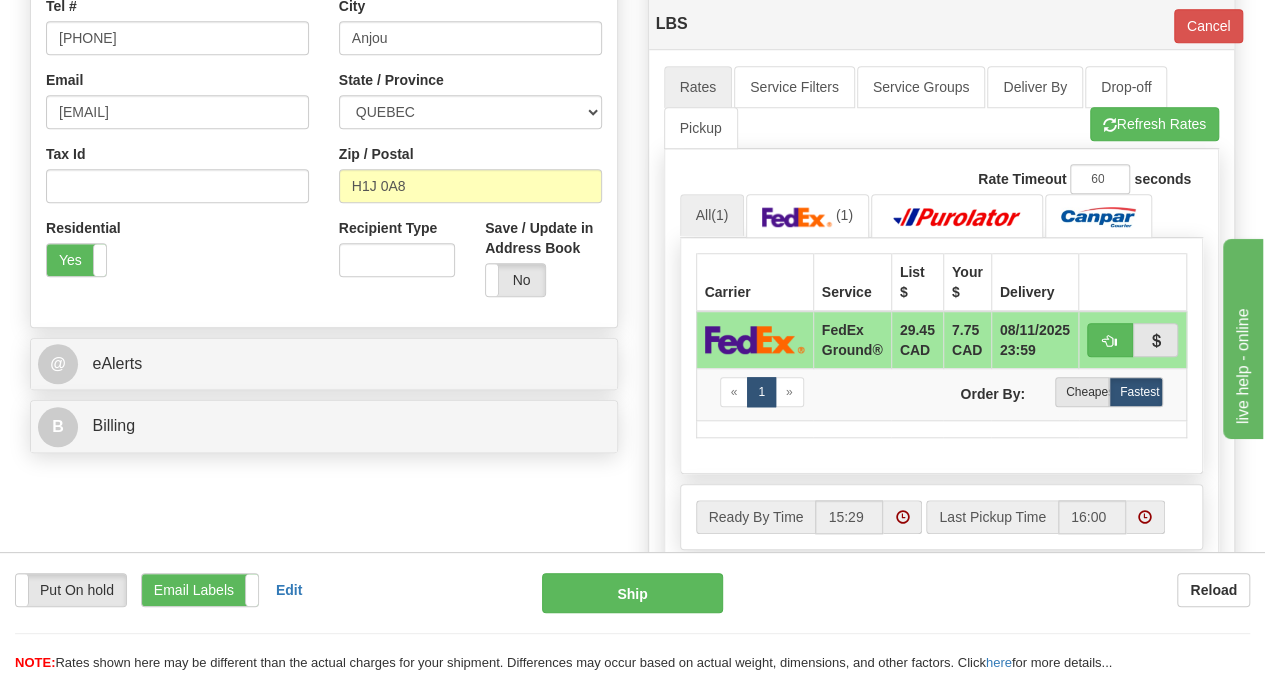 type on "92" 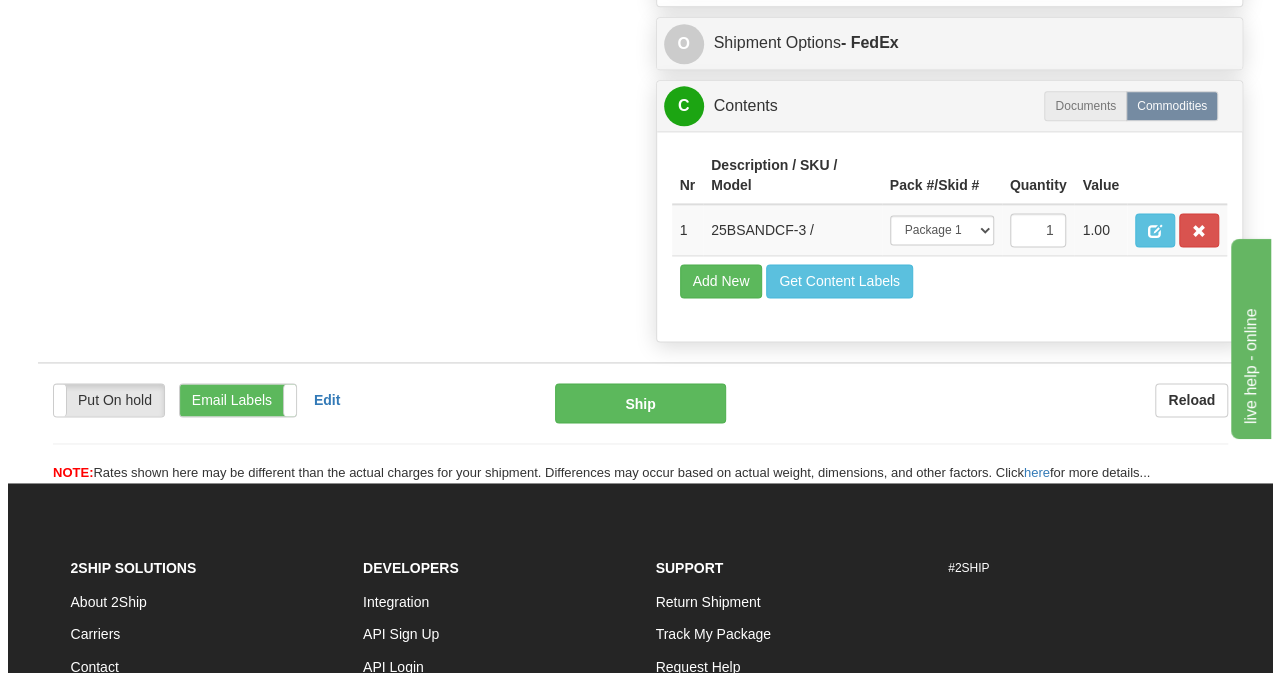 scroll, scrollTop: 1206, scrollLeft: 0, axis: vertical 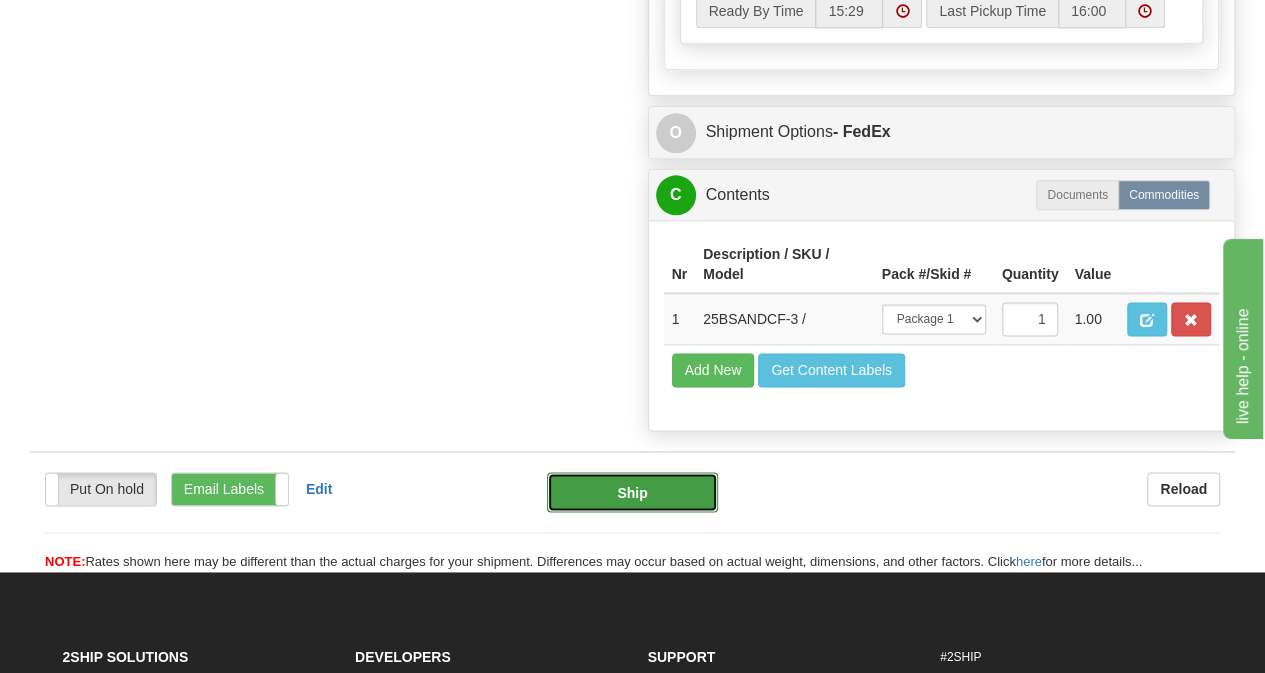 click on "Ship" at bounding box center (632, 492) 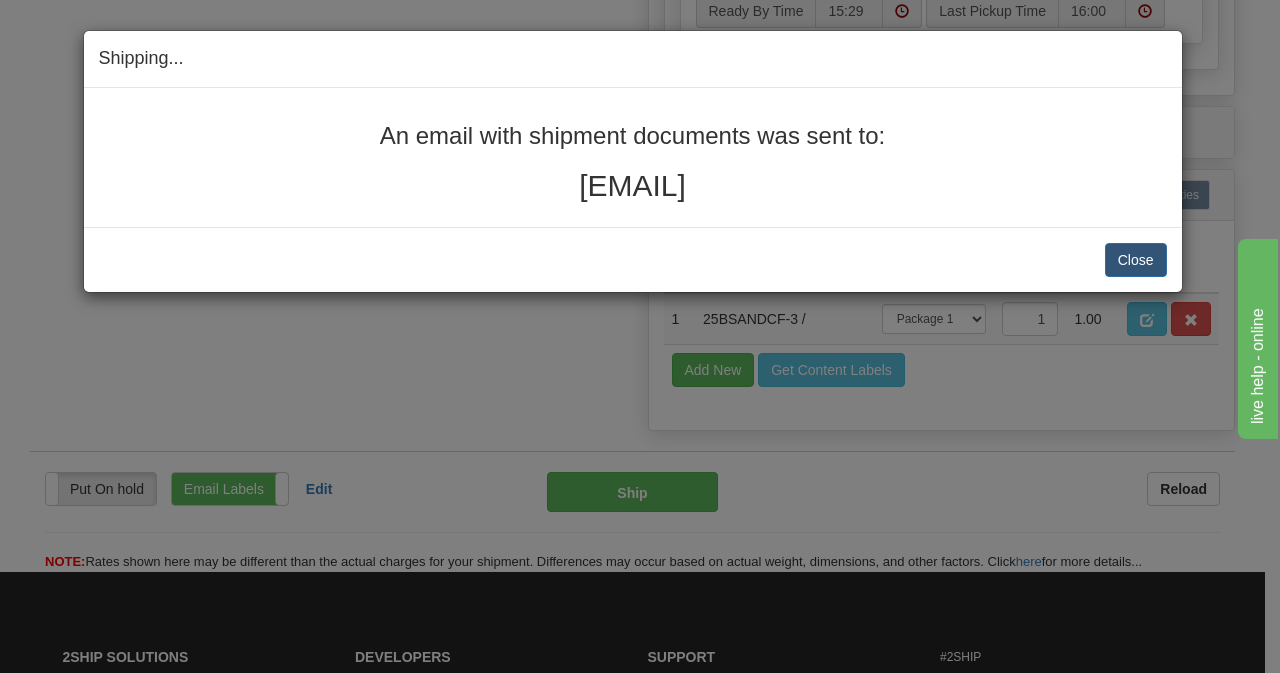 drag, startPoint x: 833, startPoint y: 183, endPoint x: 253, endPoint y: 98, distance: 586.1954 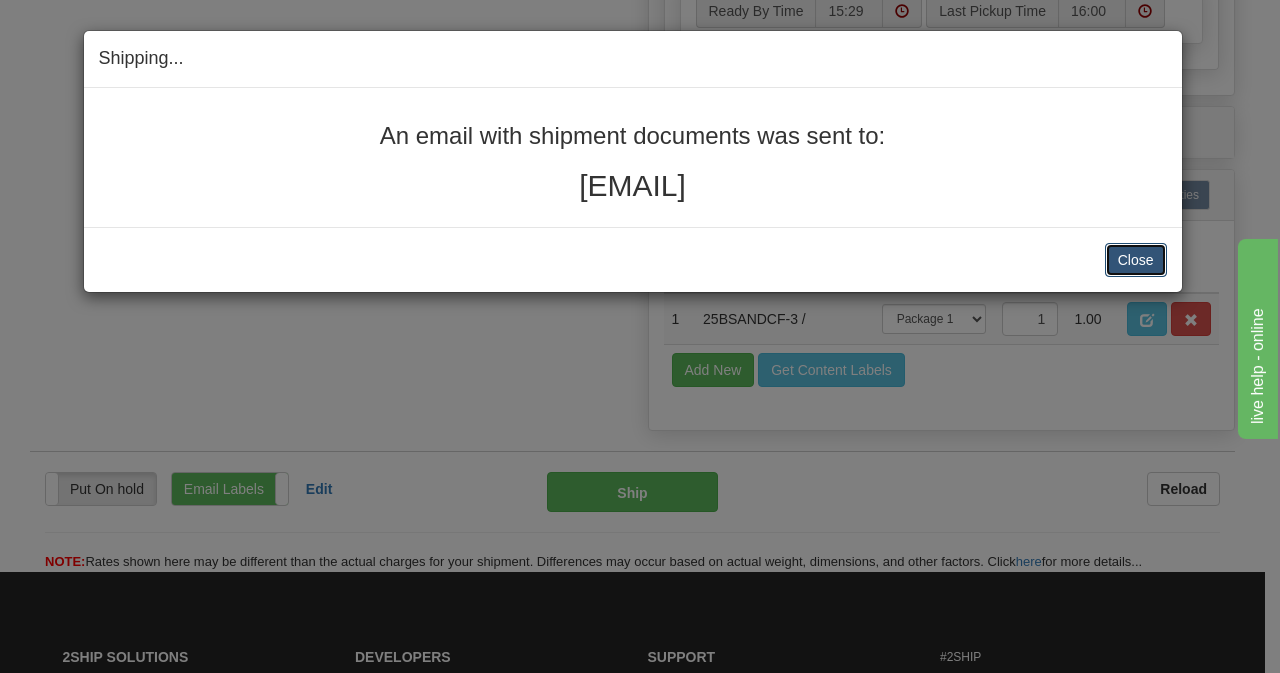 click on "Close" at bounding box center (1136, 260) 